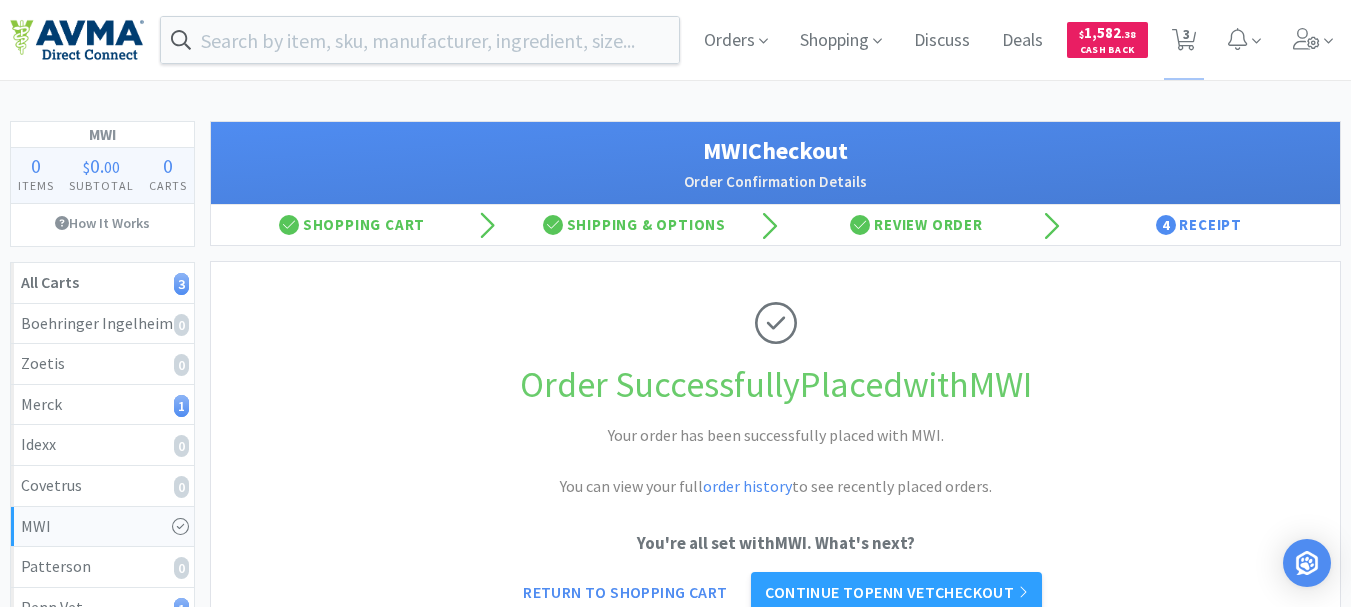 scroll, scrollTop: 0, scrollLeft: 0, axis: both 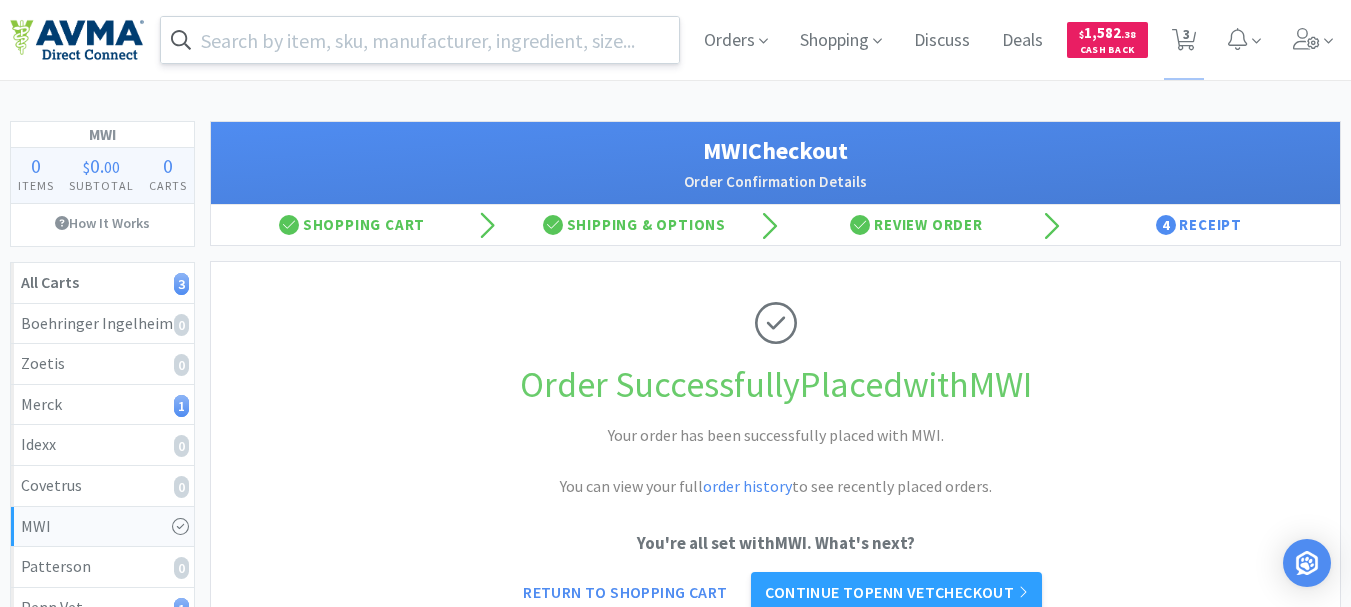 click at bounding box center [420, 40] 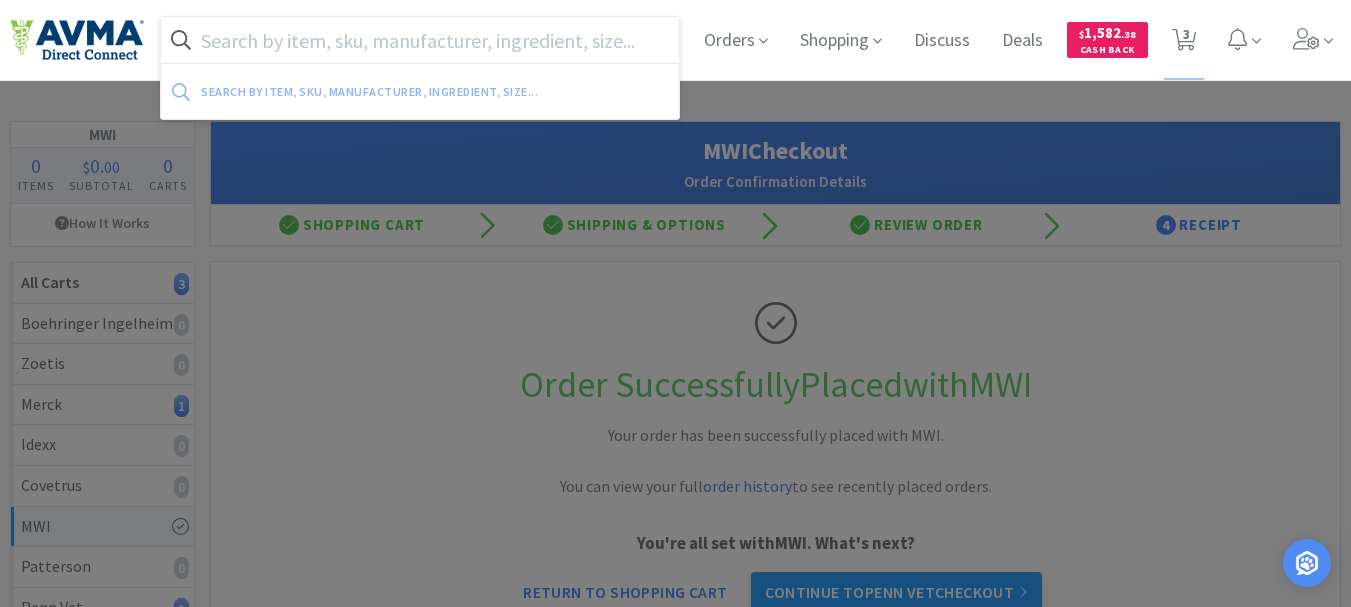 click at bounding box center [420, 40] 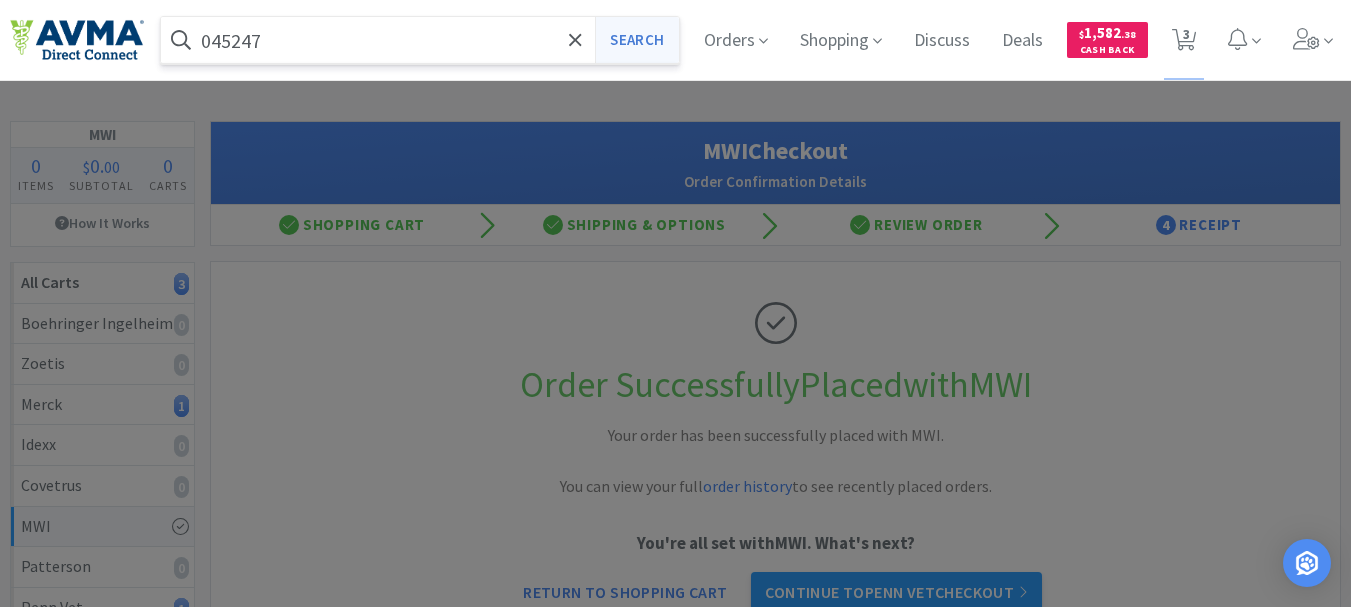 type on "045247" 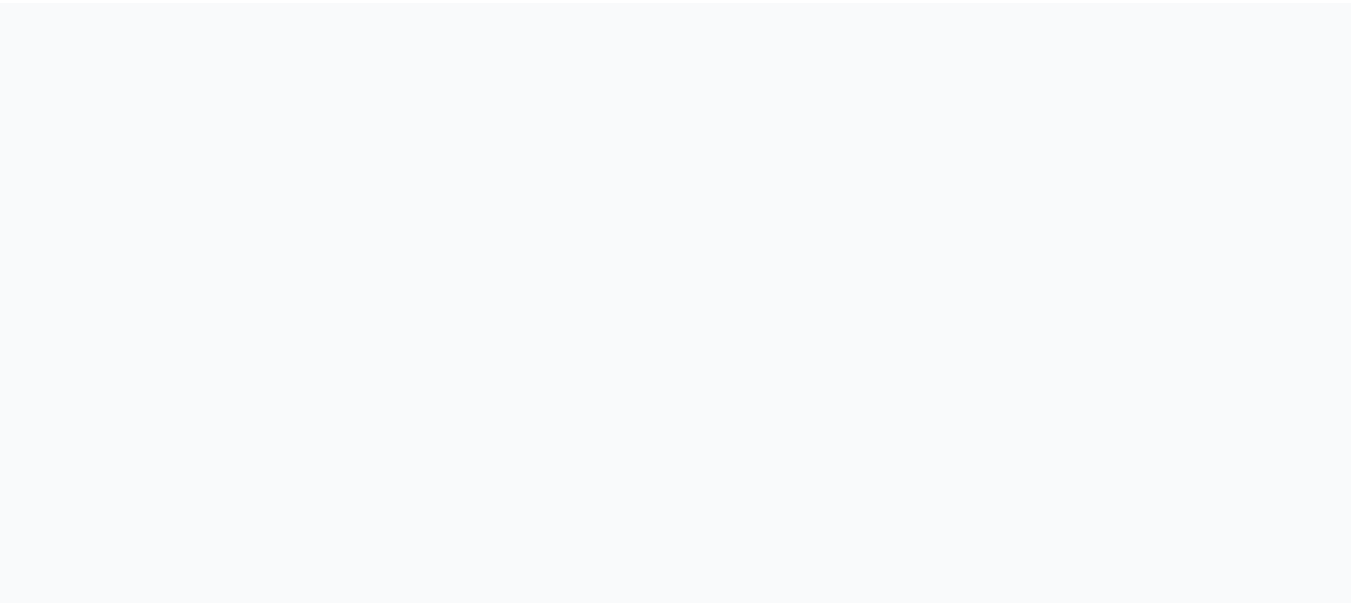 scroll, scrollTop: 0, scrollLeft: 0, axis: both 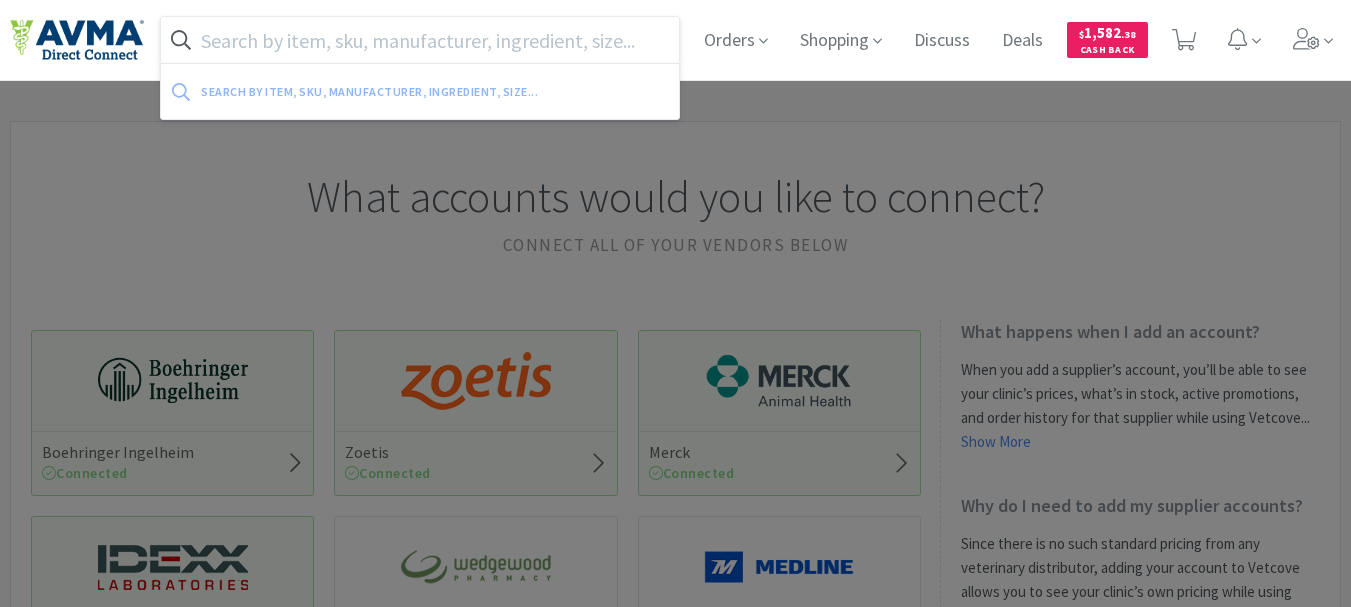 click at bounding box center (420, 40) 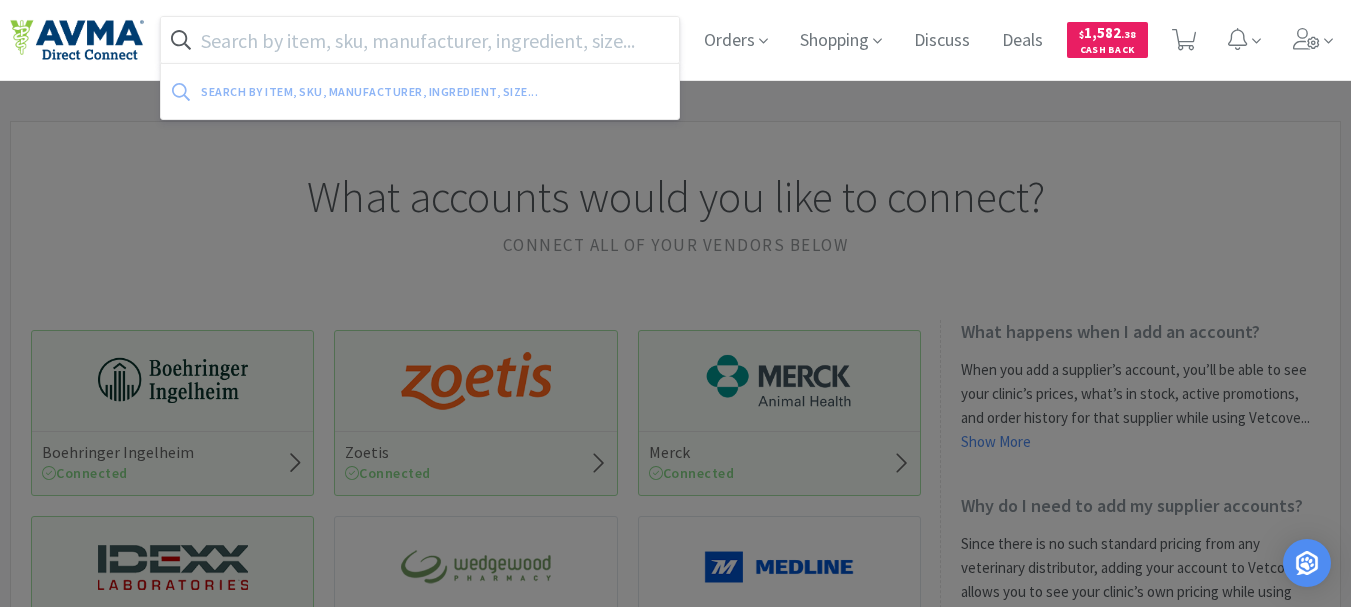 paste on "[NUMBER]" 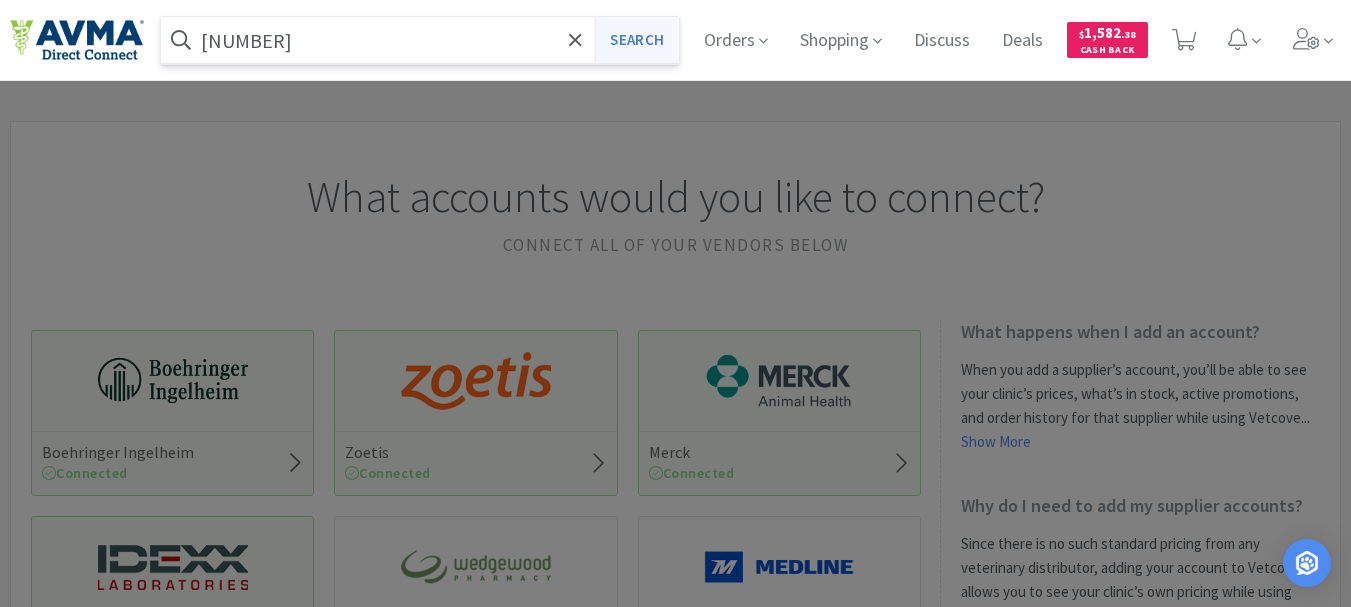 type on "[NUMBER]" 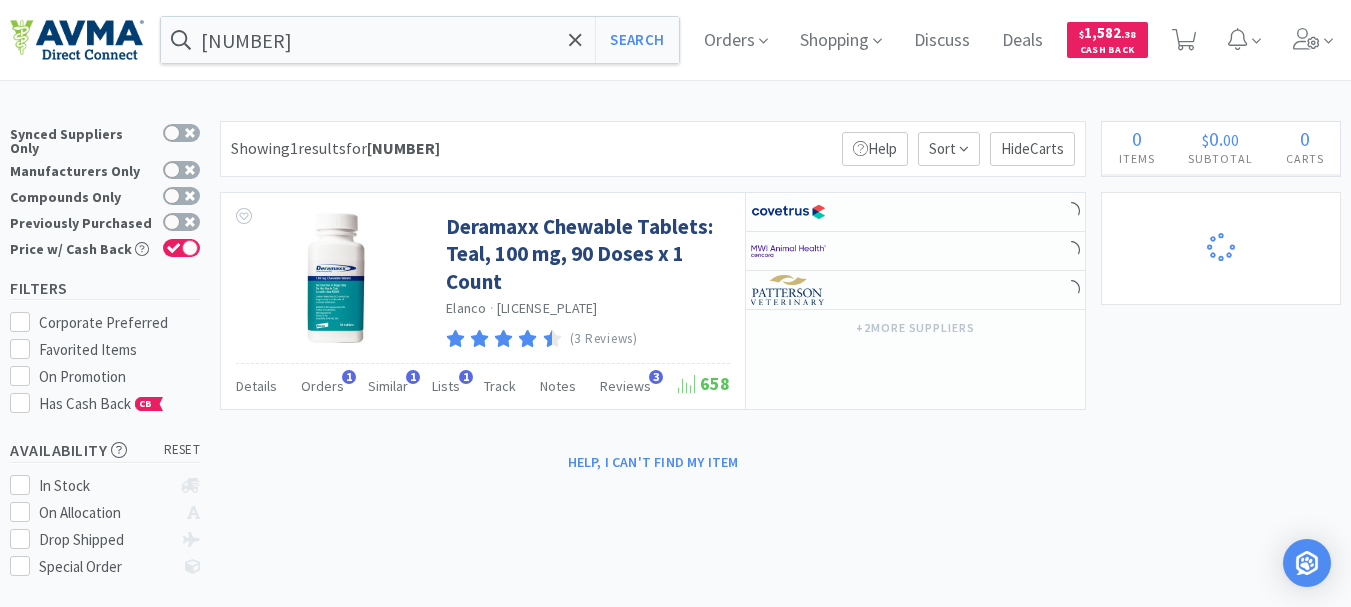 select on "1" 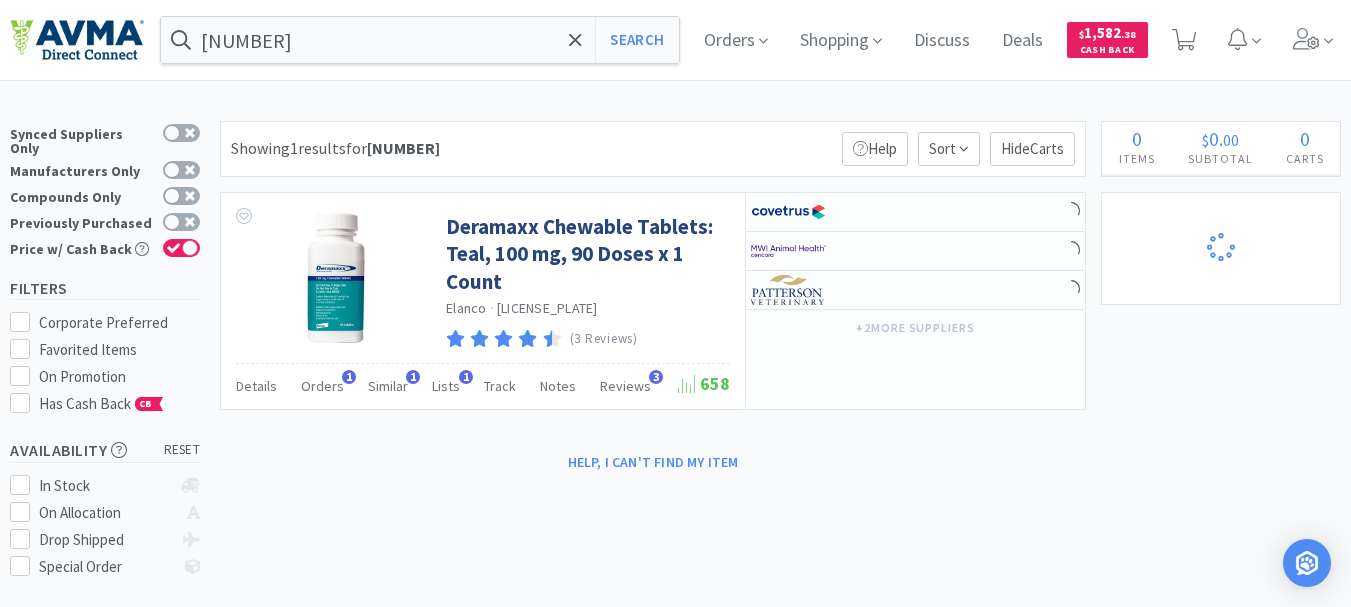 select on "1" 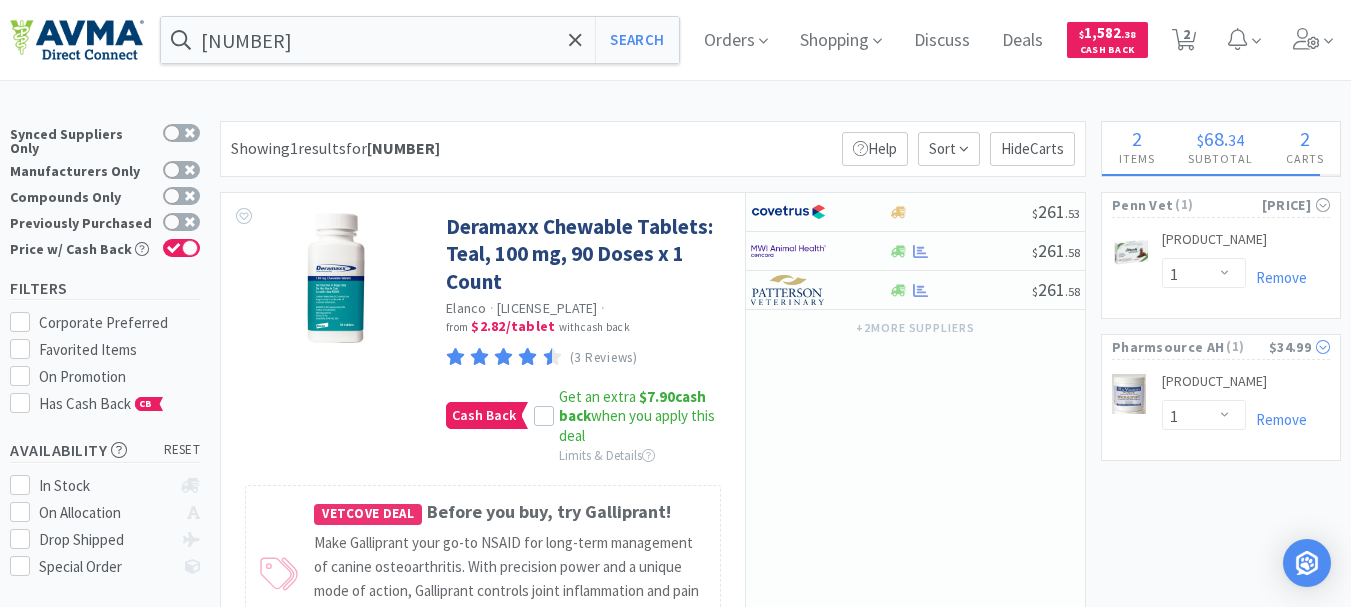 select on "5" 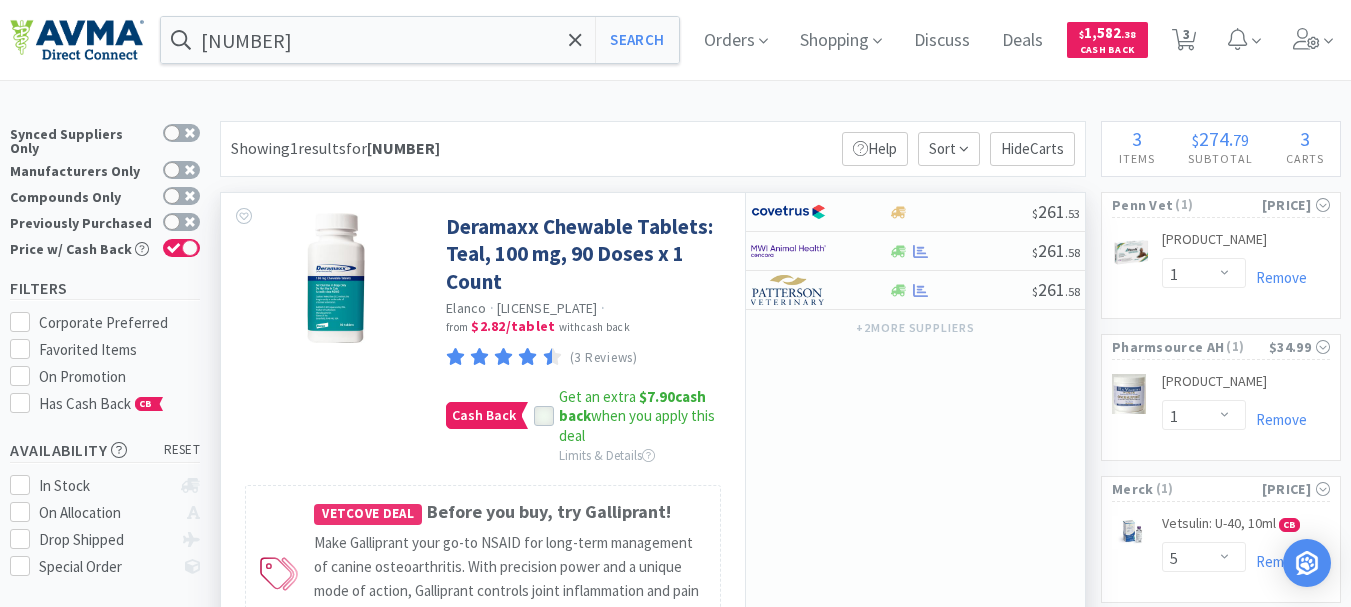 click at bounding box center (544, 417) 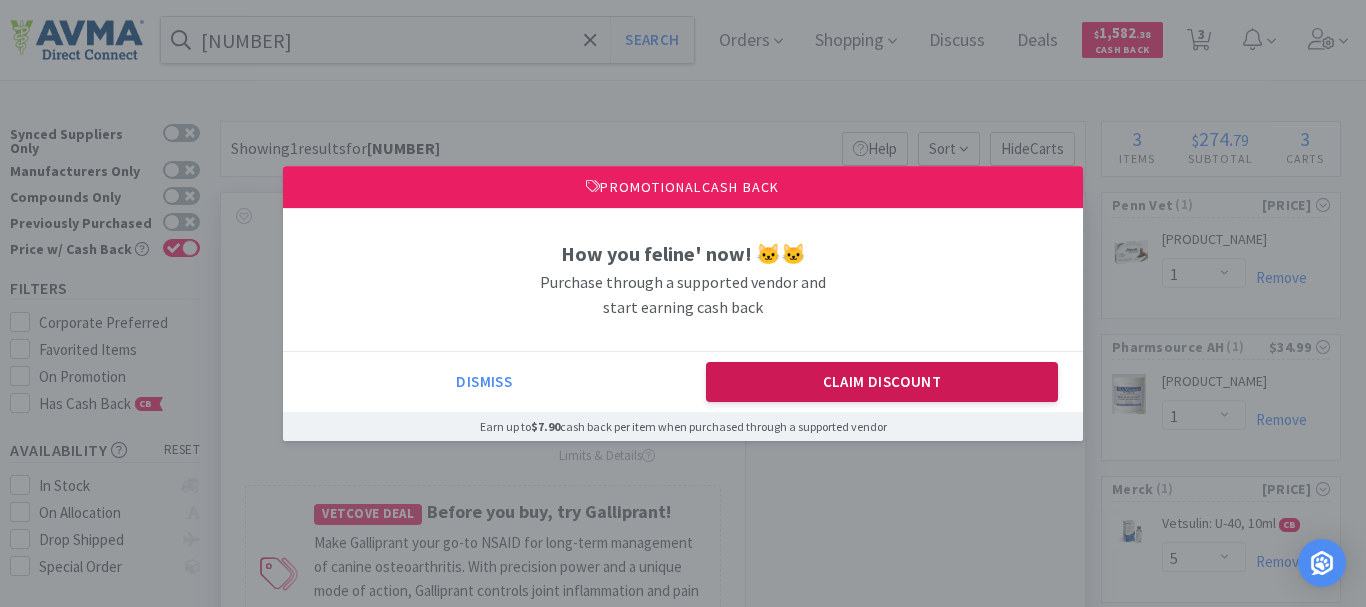 click on "Claim Discount" at bounding box center (882, 382) 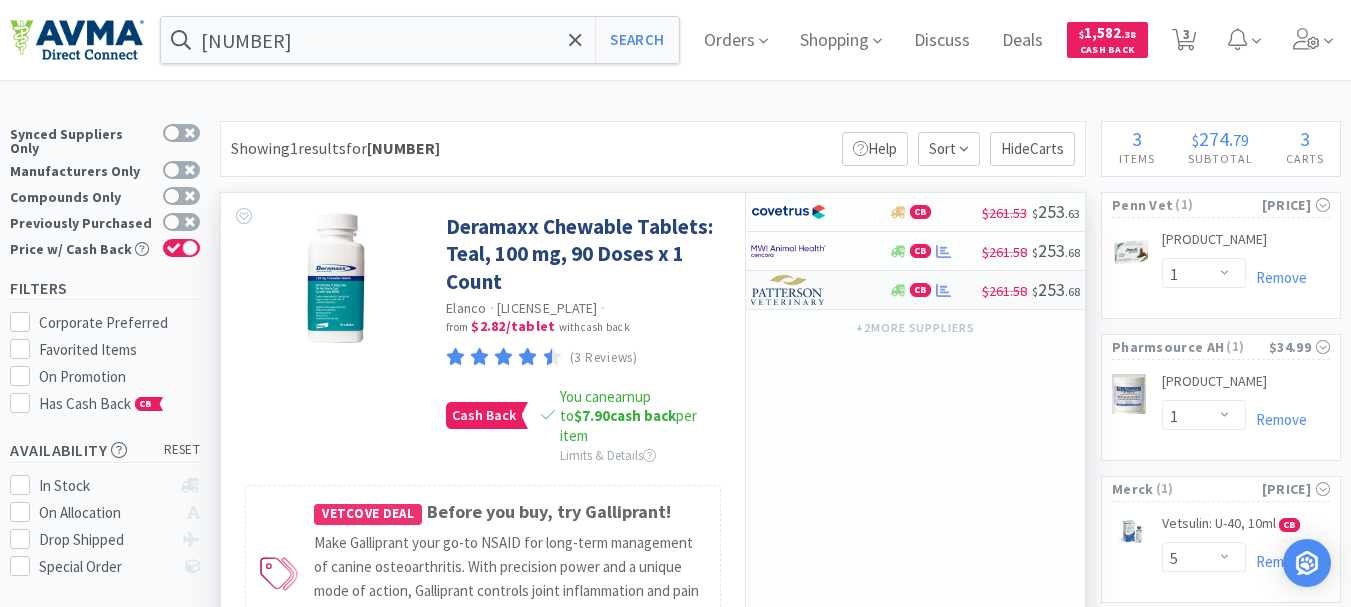 click at bounding box center (788, 290) 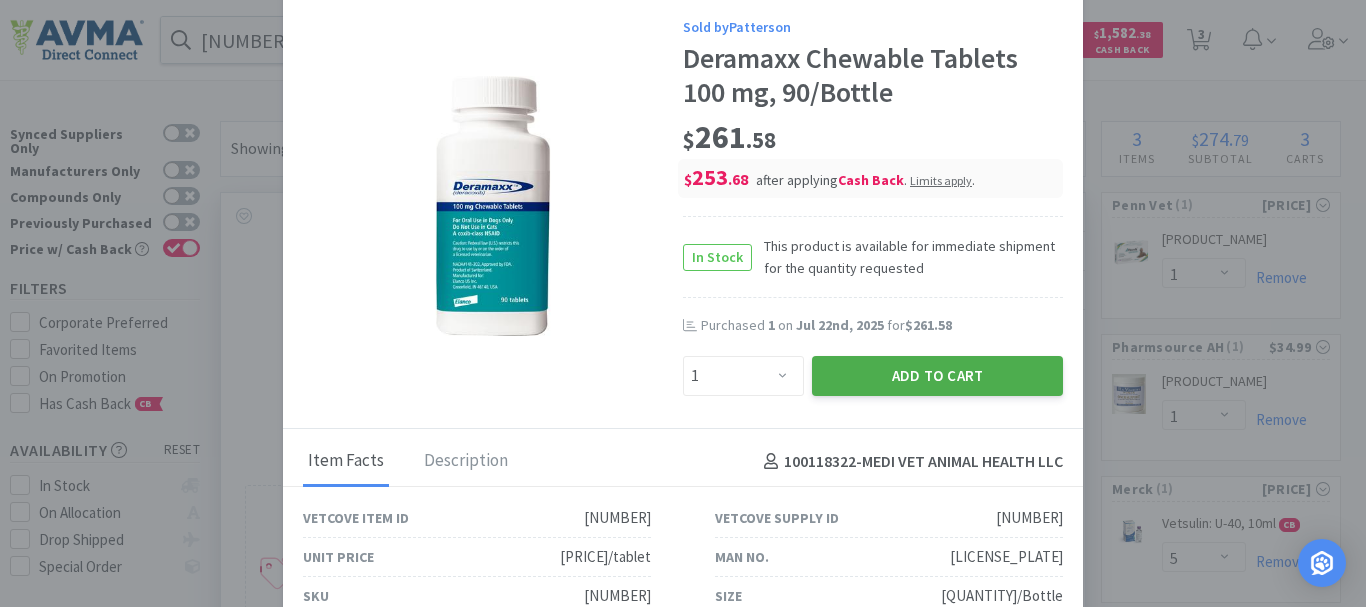 click on "Add to Cart" at bounding box center (937, 376) 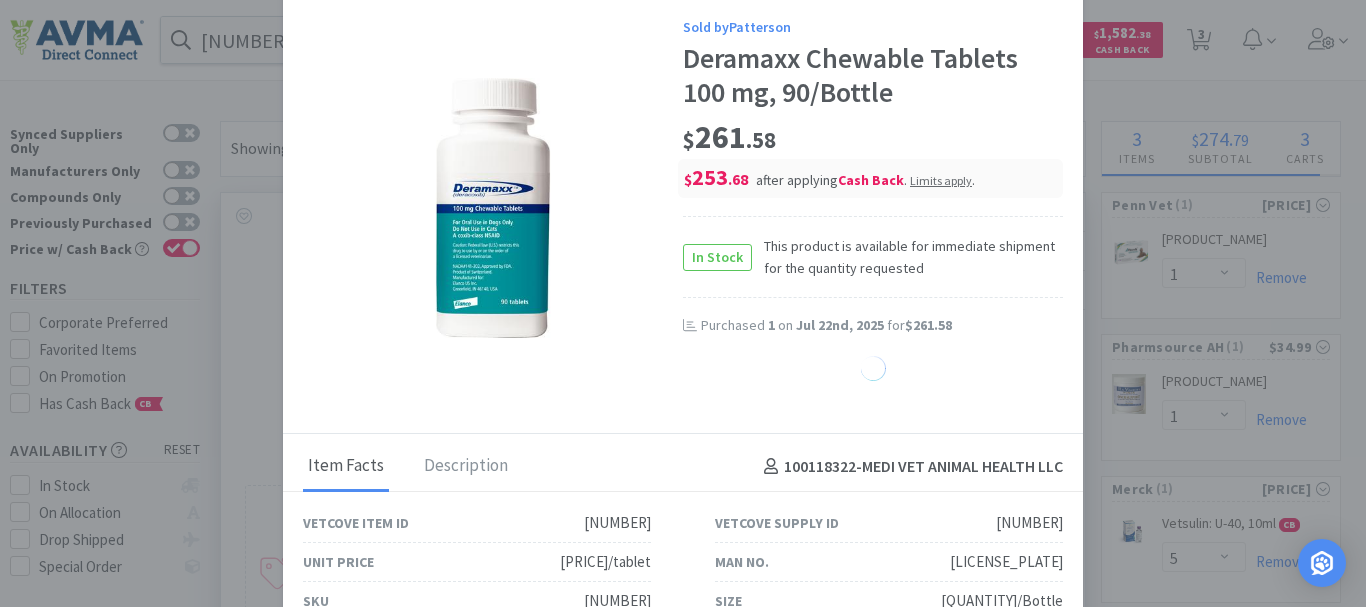 select on "1" 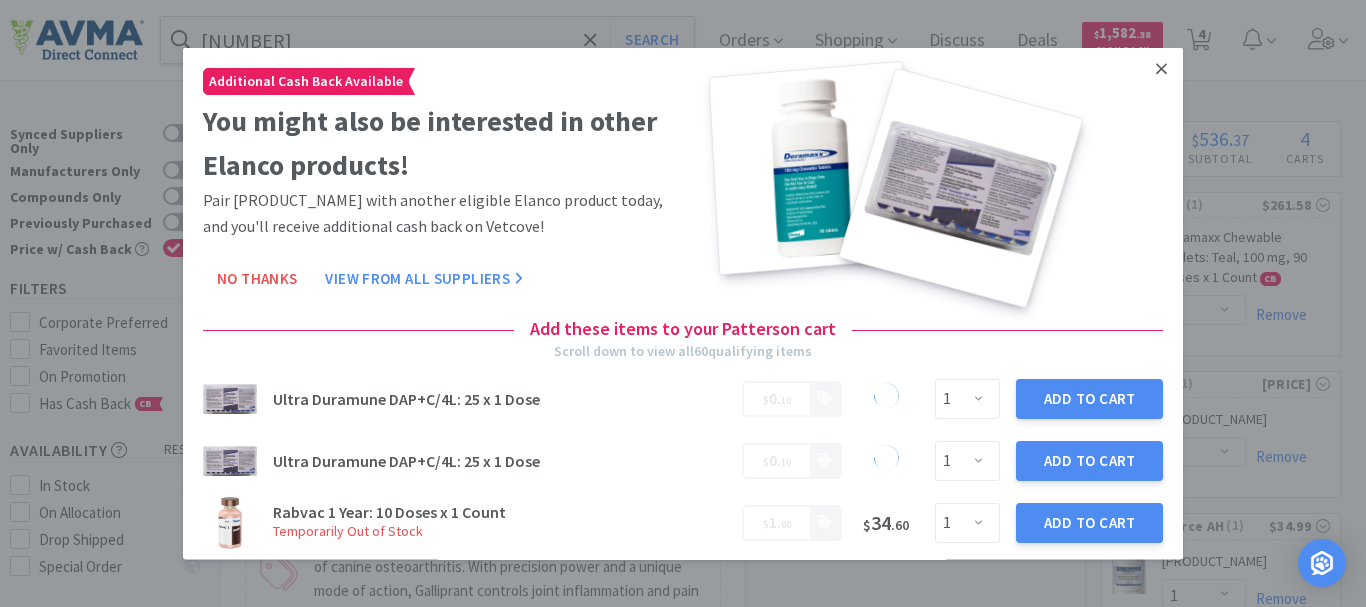 click 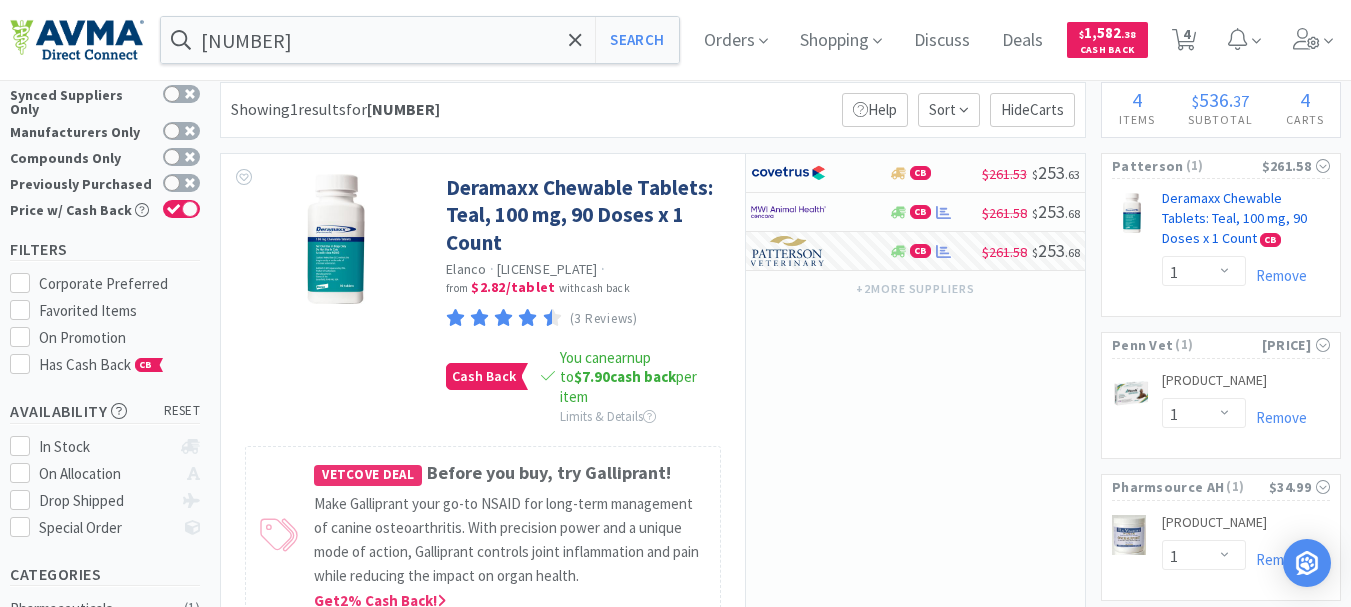 scroll, scrollTop: 0, scrollLeft: 0, axis: both 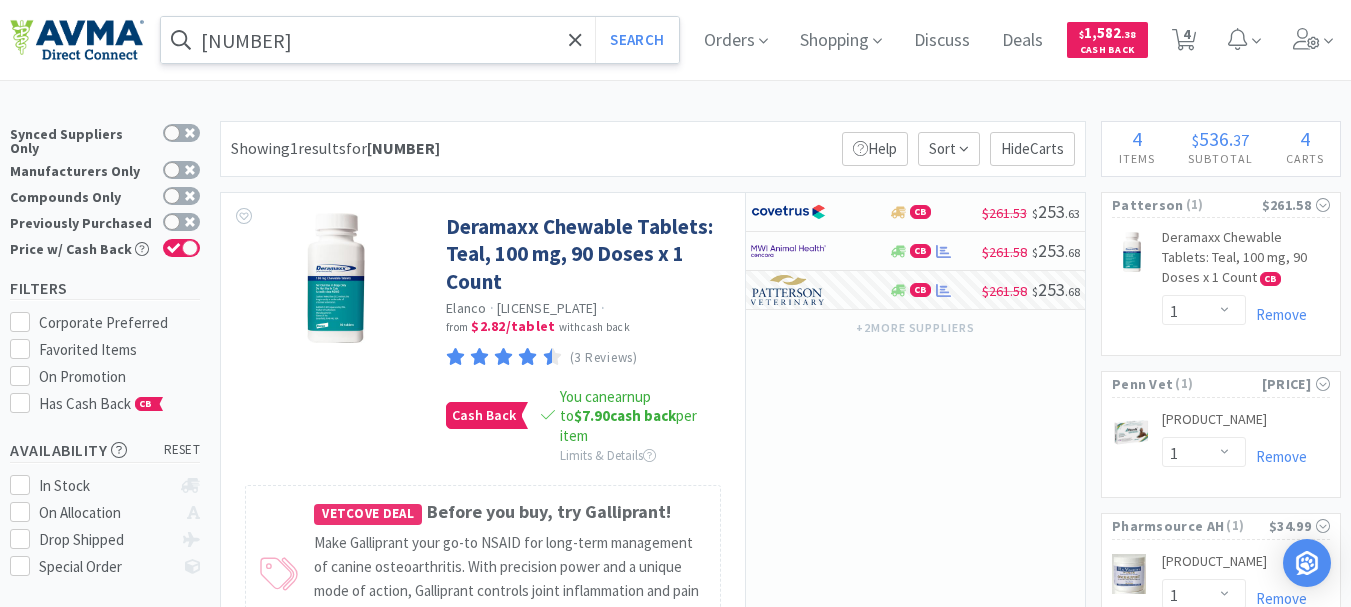 click on "[NUMBER]" at bounding box center [420, 40] 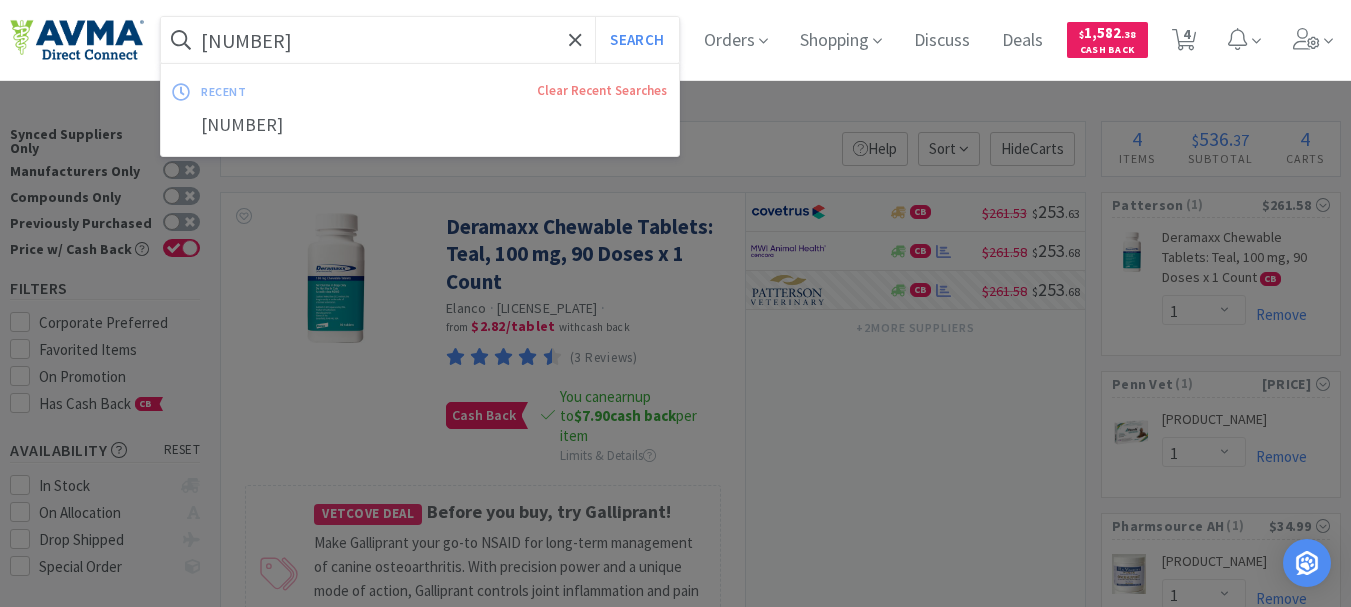 paste on "[POSTAL_CODE]" 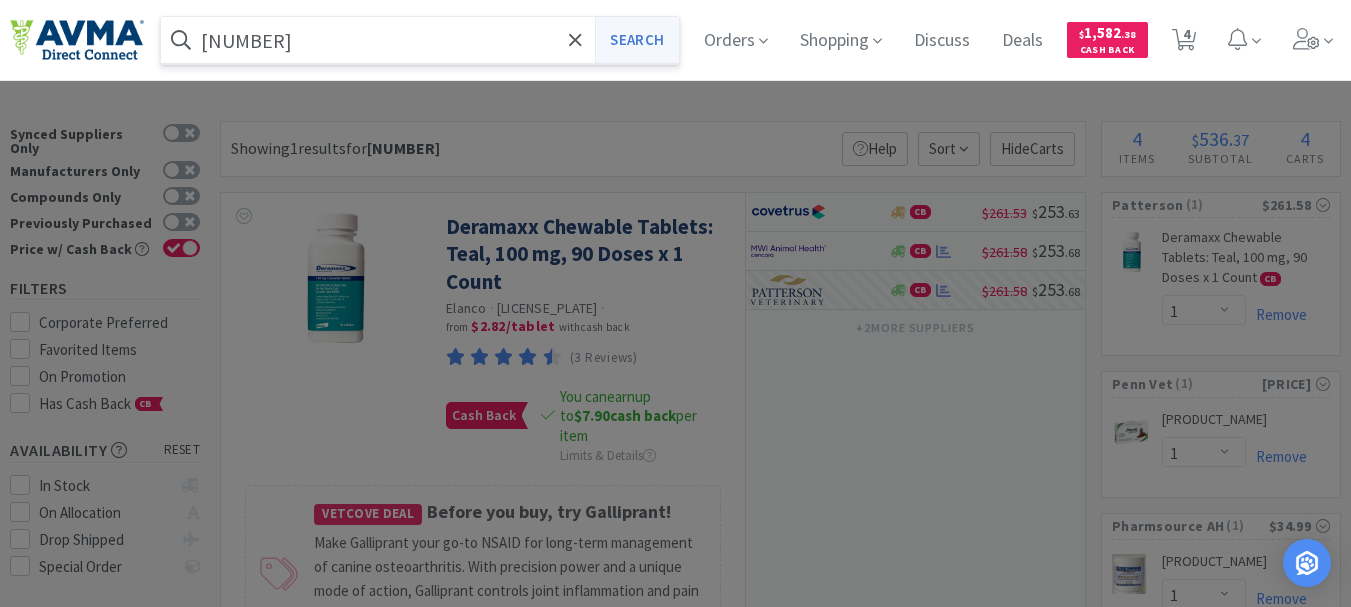 click on "Search" at bounding box center (636, 40) 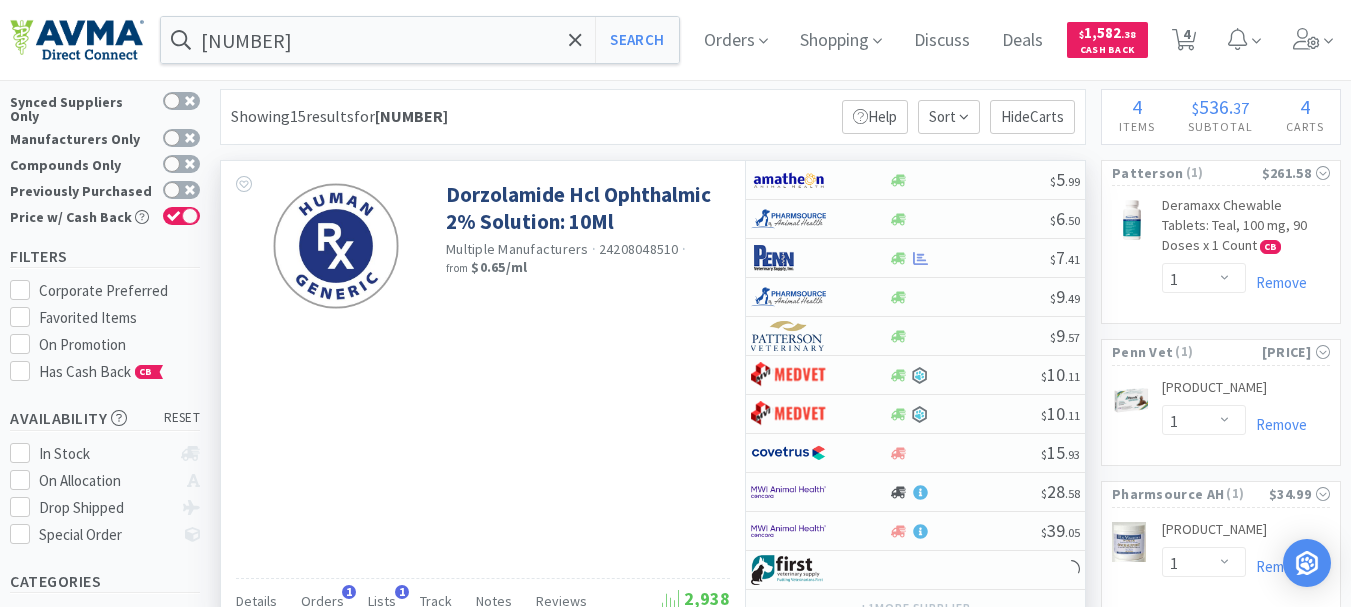 scroll, scrollTop: 0, scrollLeft: 0, axis: both 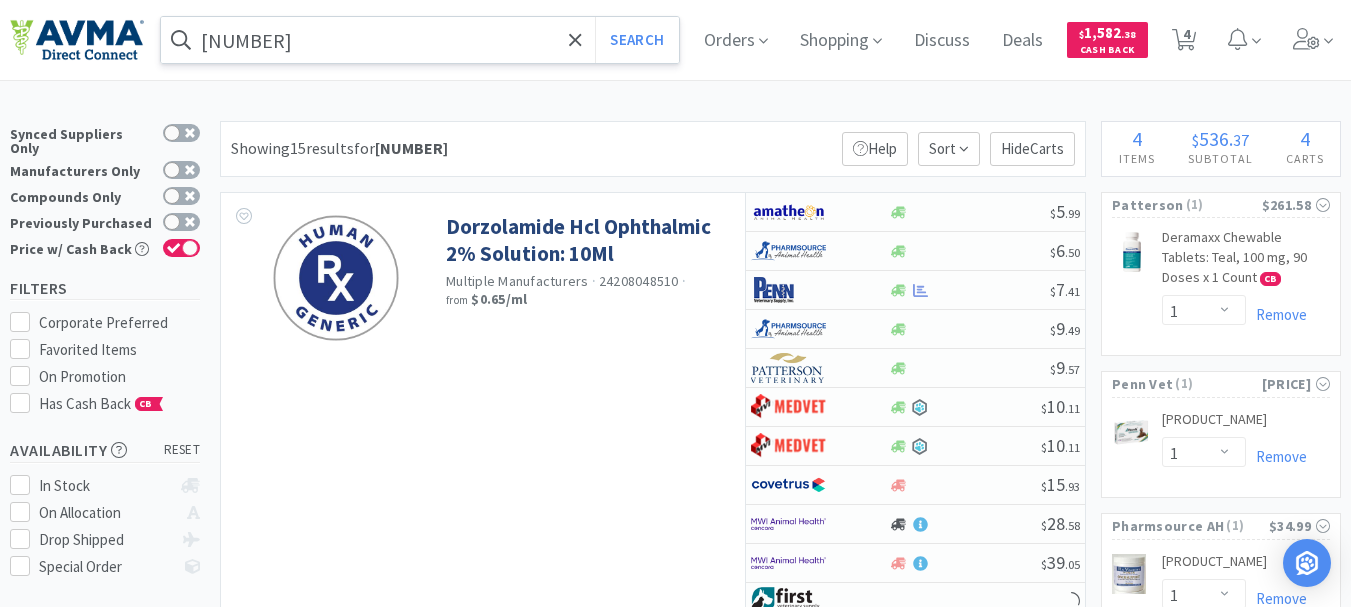 click on "[NUMBER]" at bounding box center (420, 40) 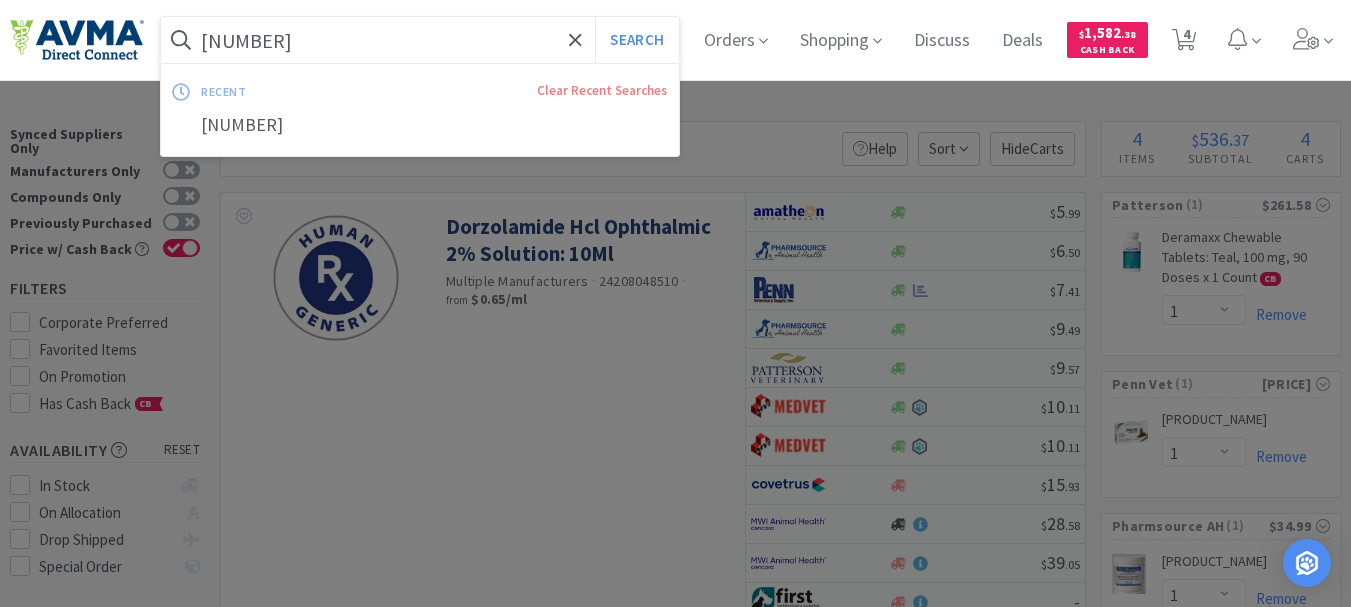 click on "[NUMBER]" at bounding box center [420, 40] 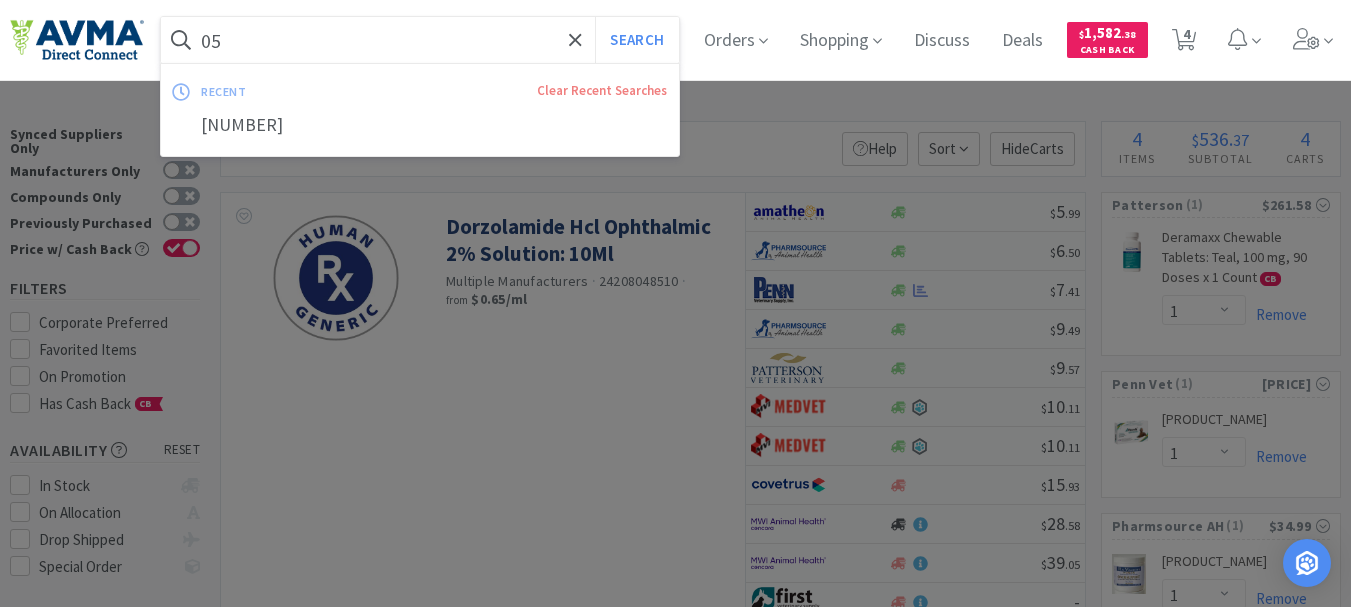 type on "0" 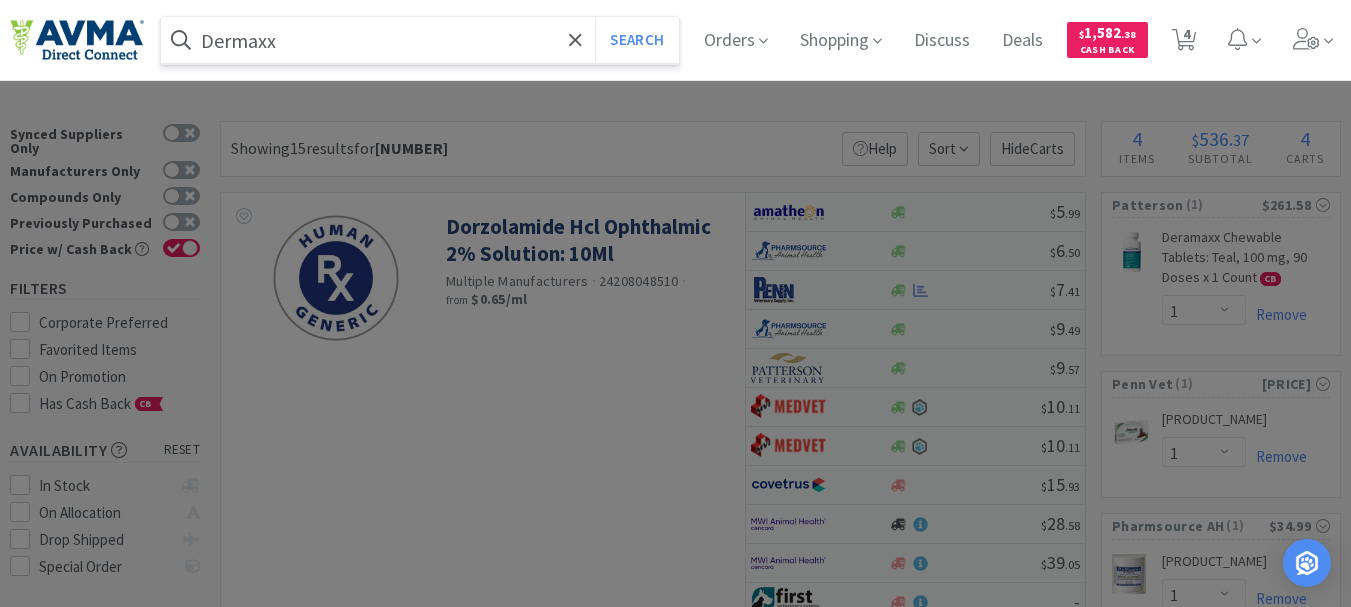 type on "Dermaxx" 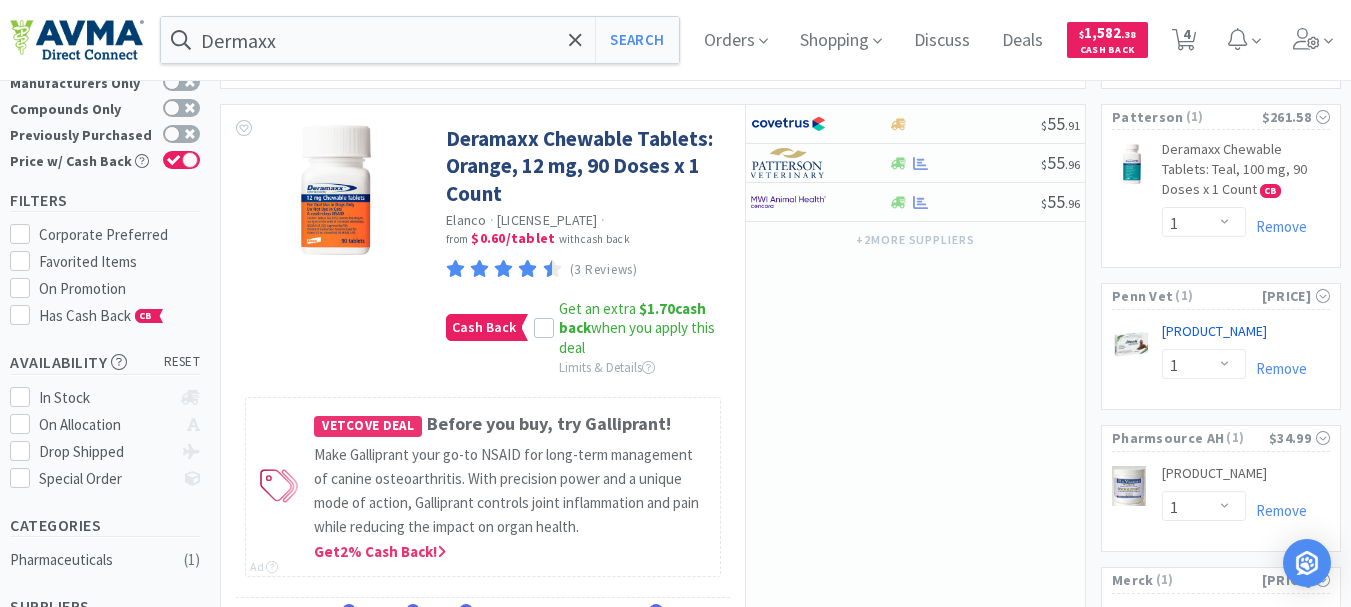 scroll, scrollTop: 0, scrollLeft: 0, axis: both 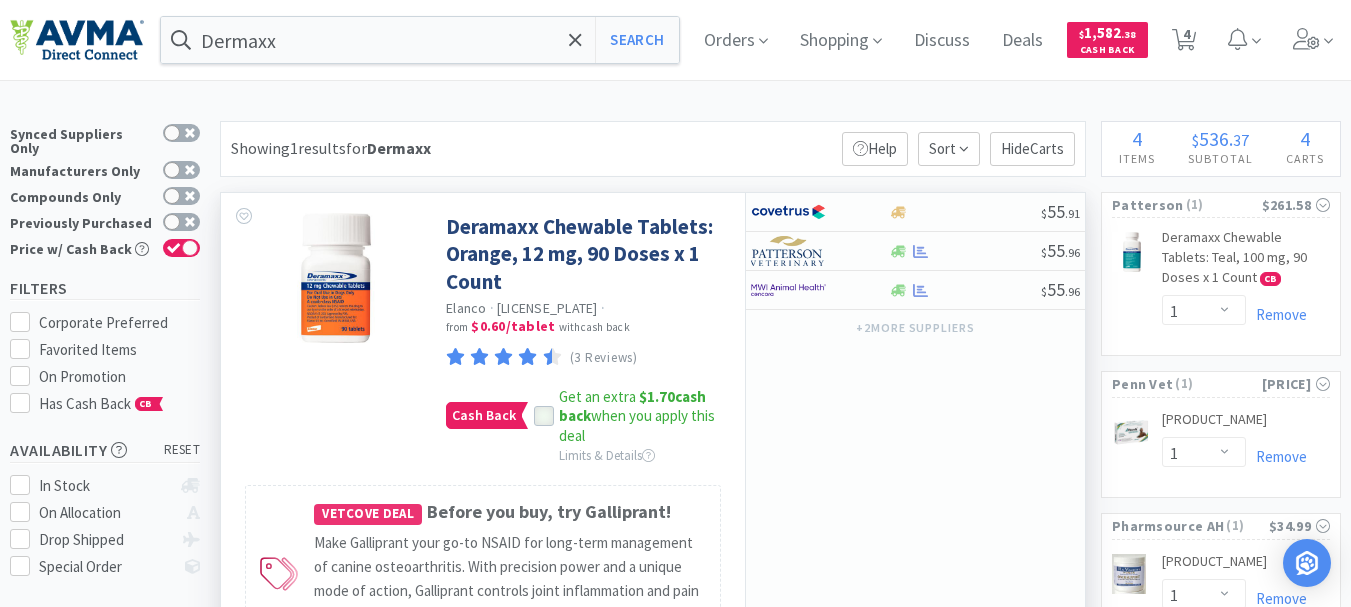 click 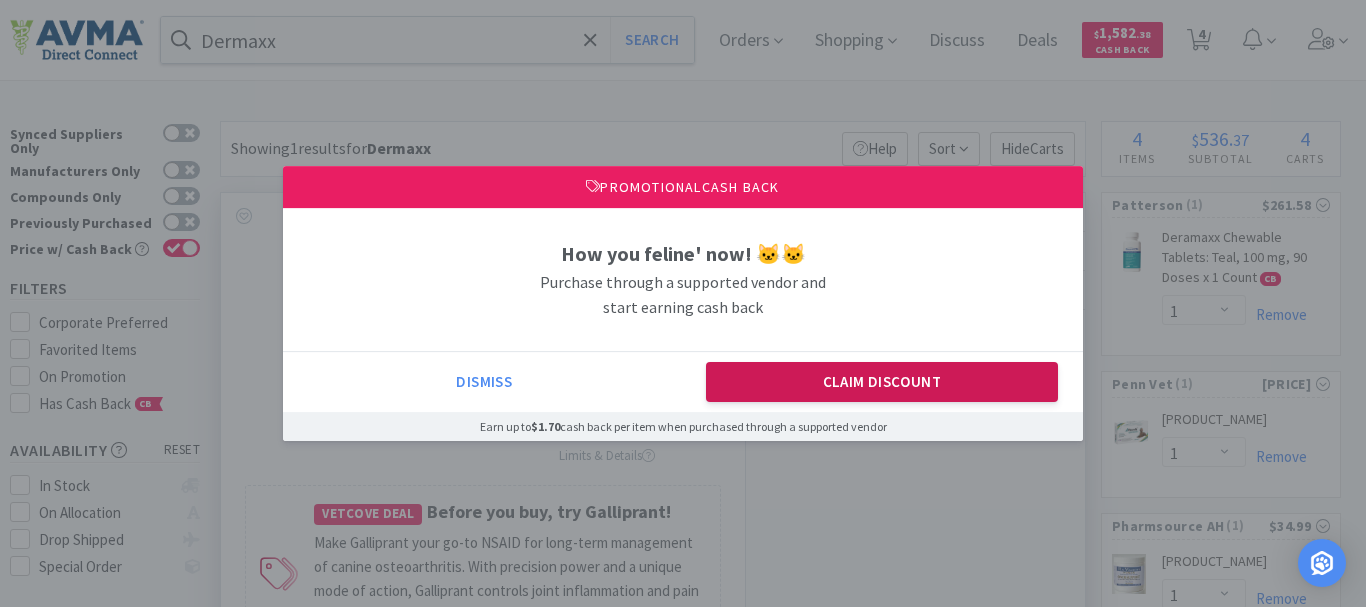 click on "Claim Discount" at bounding box center (882, 382) 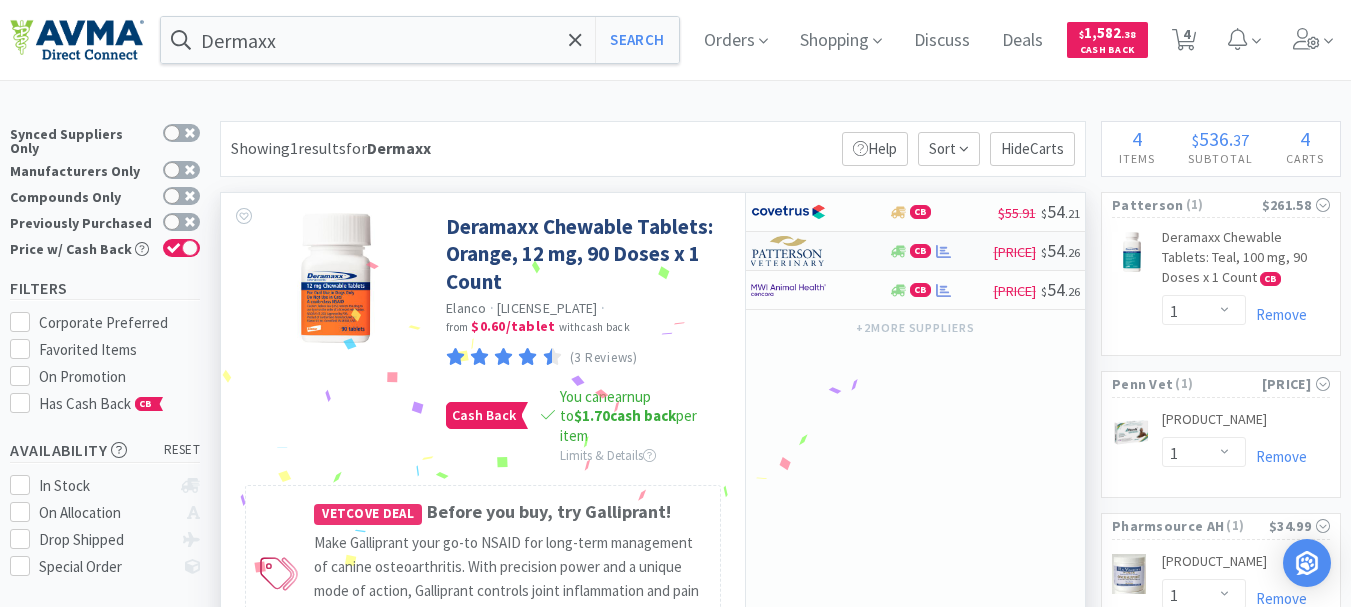 click at bounding box center (788, 251) 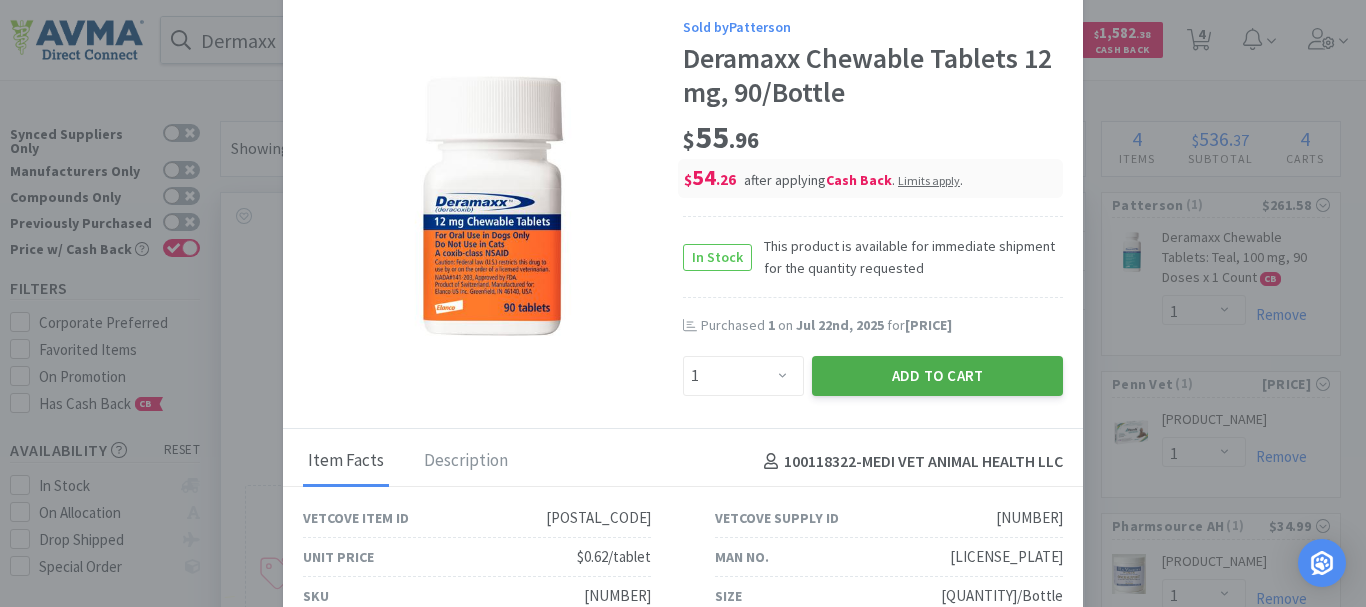 click on "Add to Cart" at bounding box center (937, 376) 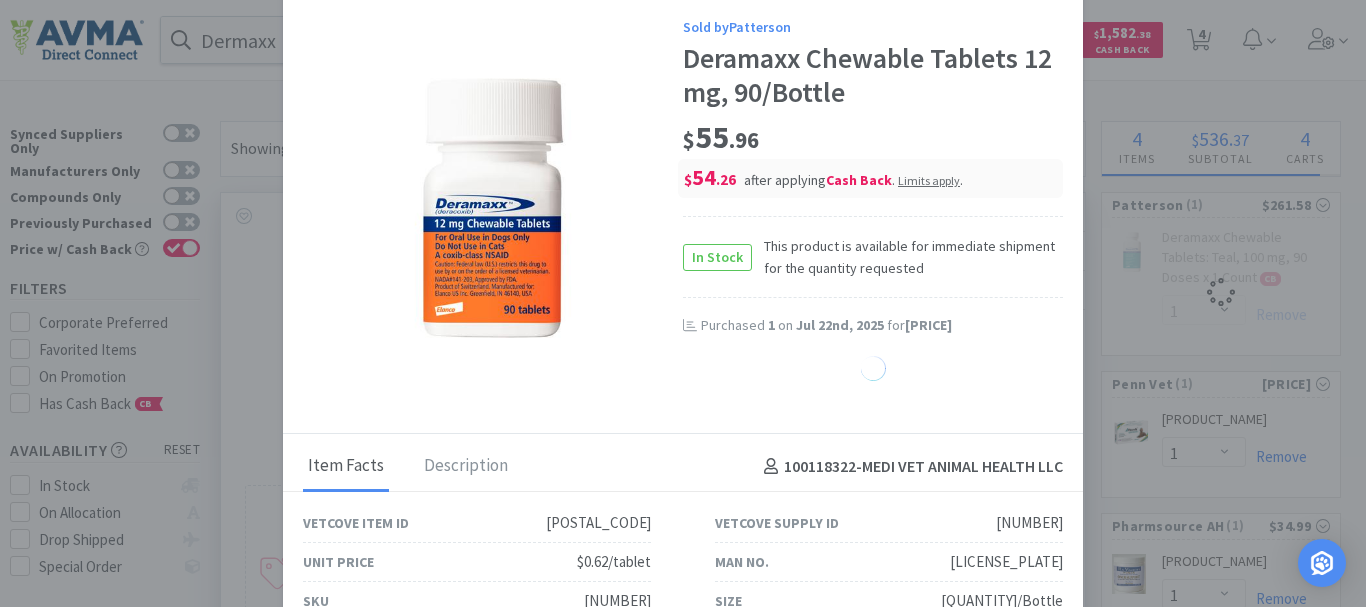 select on "1" 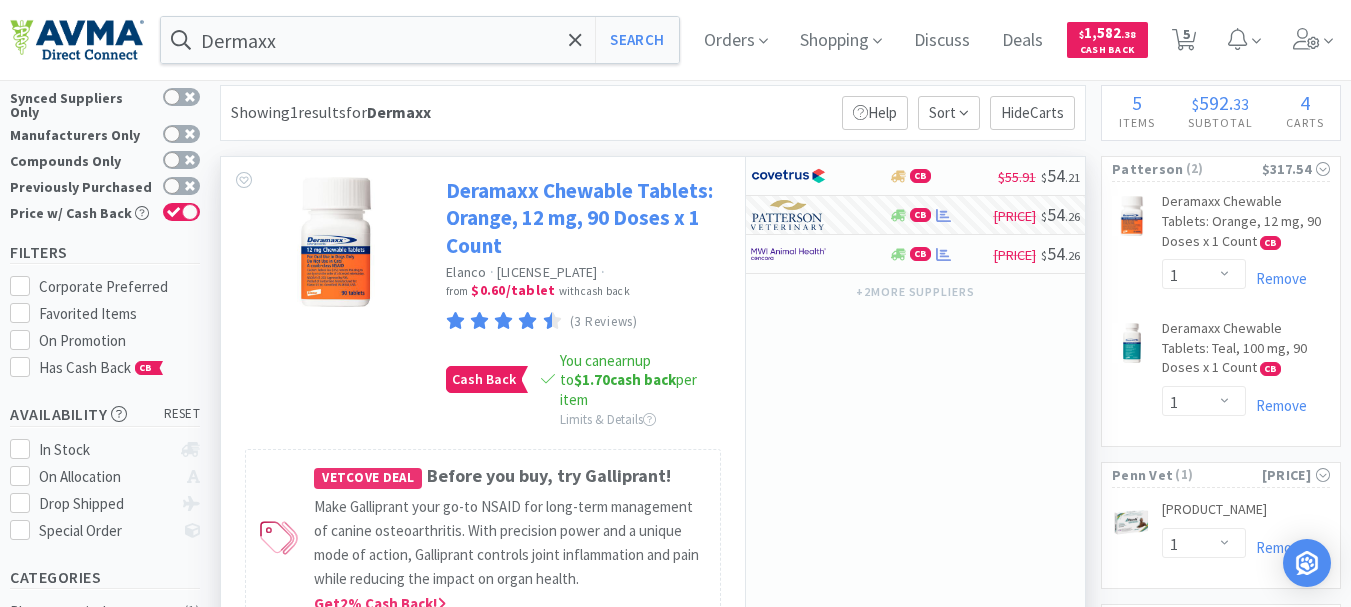 scroll, scrollTop: 0, scrollLeft: 0, axis: both 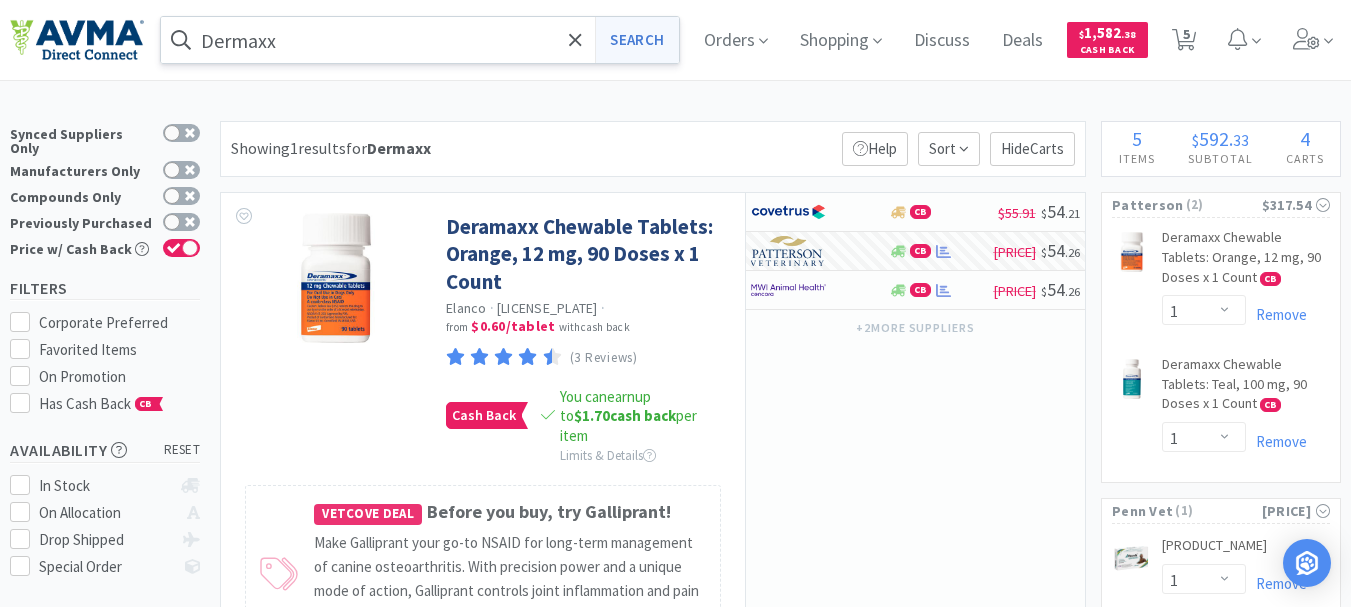 click on "Search" at bounding box center (636, 40) 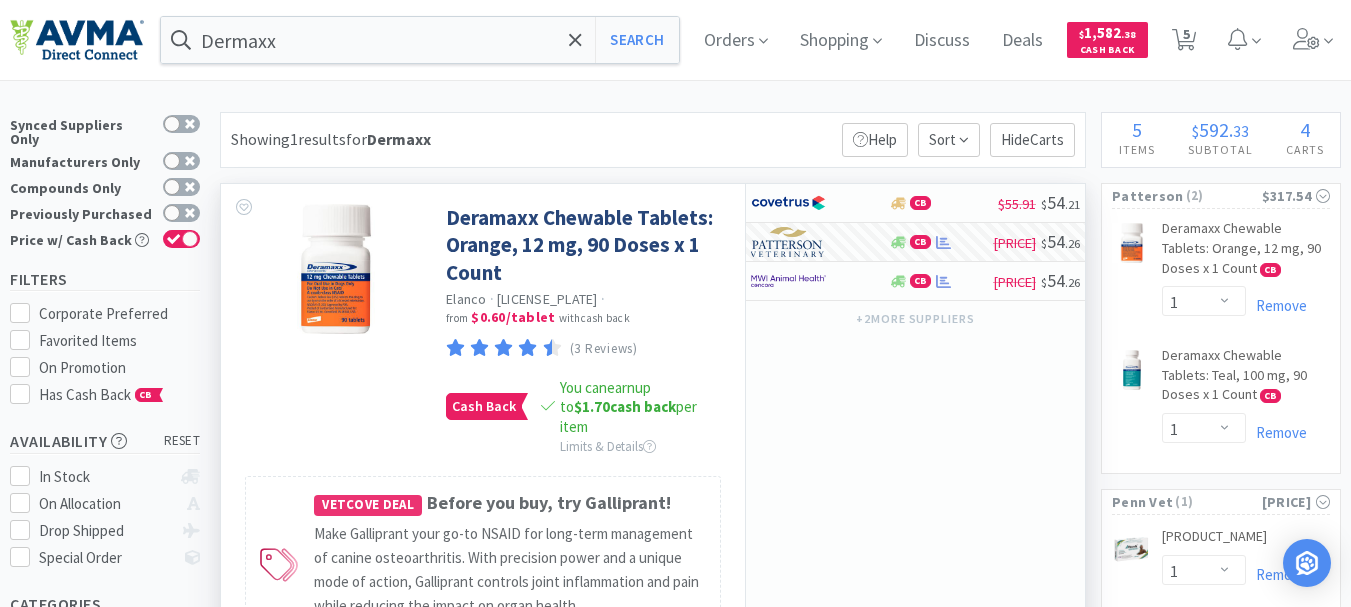 scroll, scrollTop: 0, scrollLeft: 0, axis: both 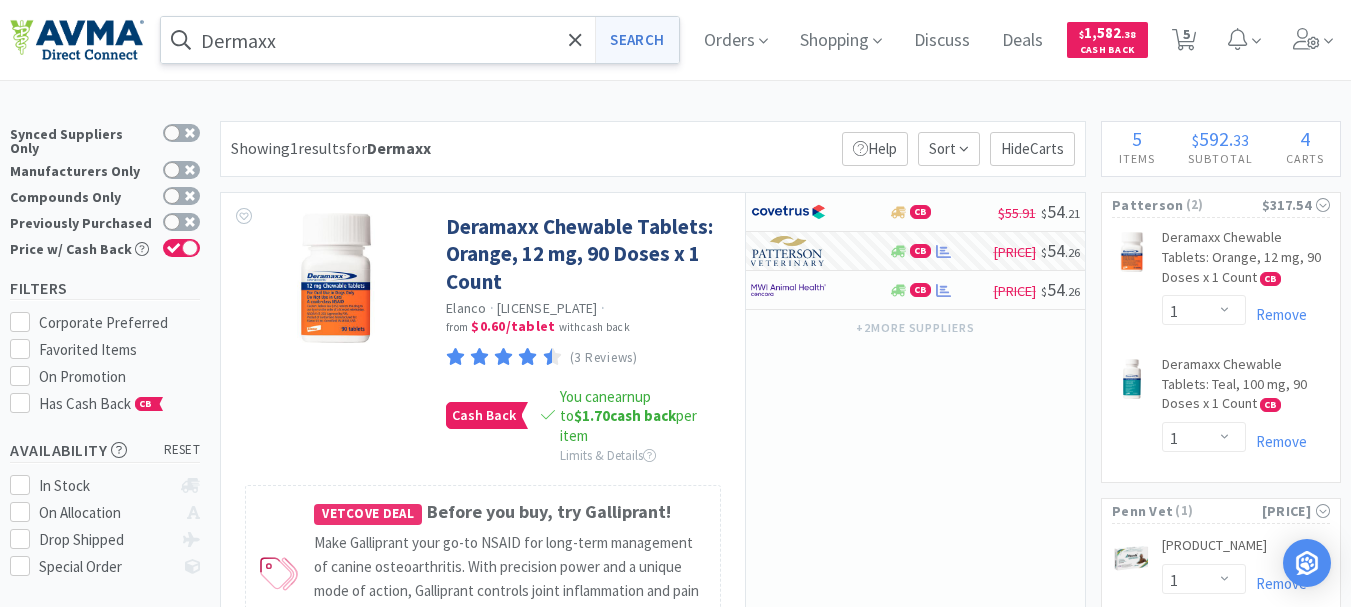 click on "Search" at bounding box center (636, 40) 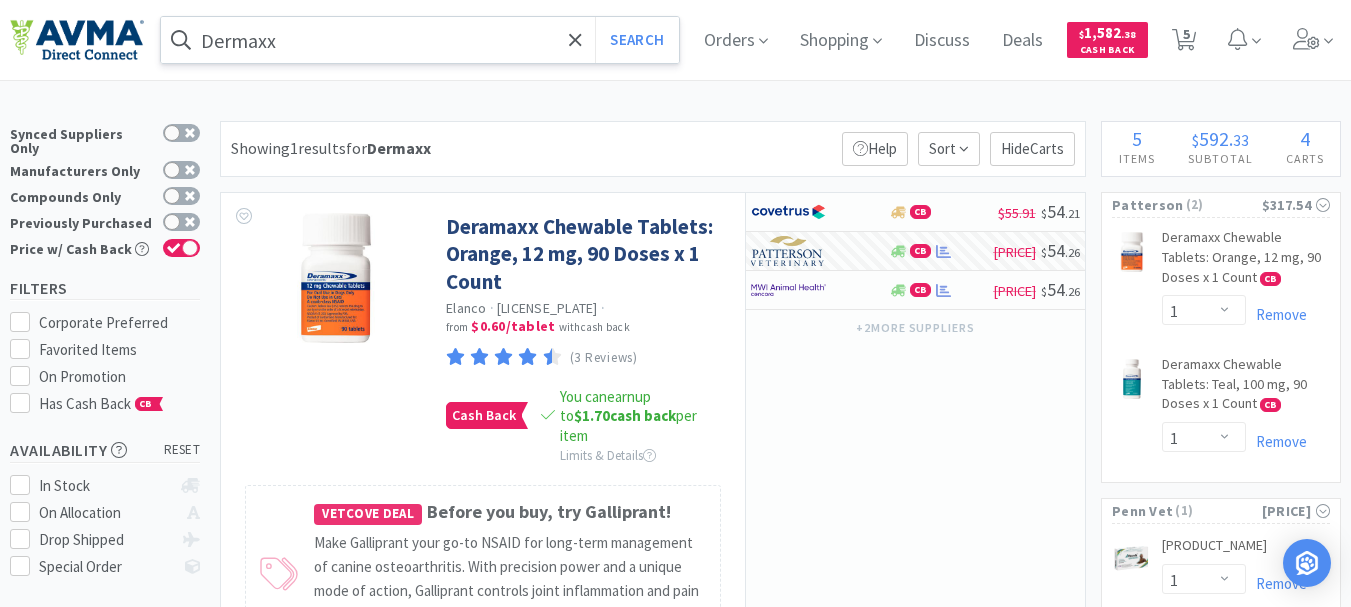 click on "Dermaxx" at bounding box center [420, 40] 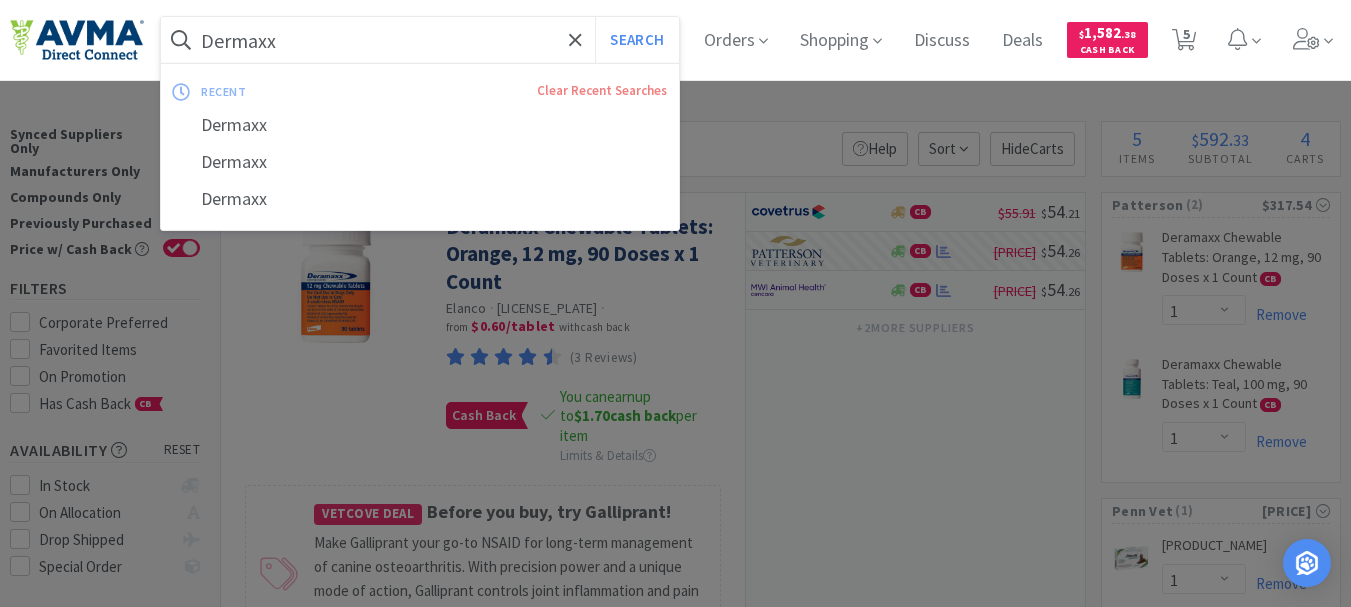 click on "Dermaxx" at bounding box center (420, 40) 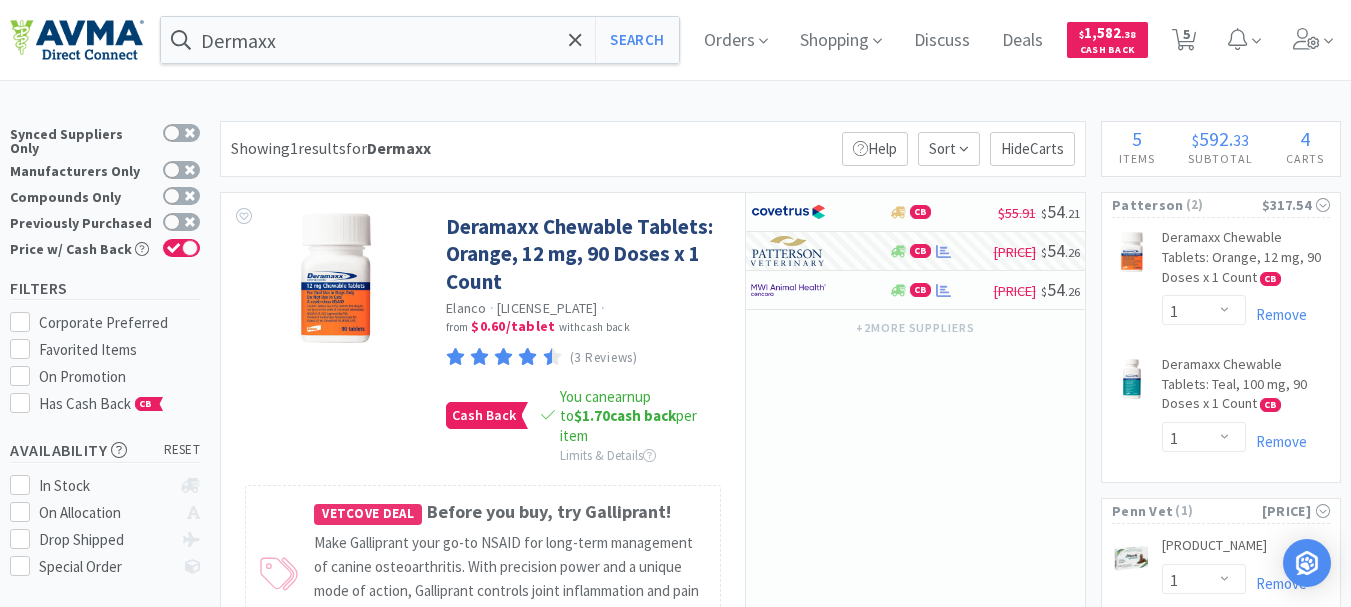 click at bounding box center (675, 303) 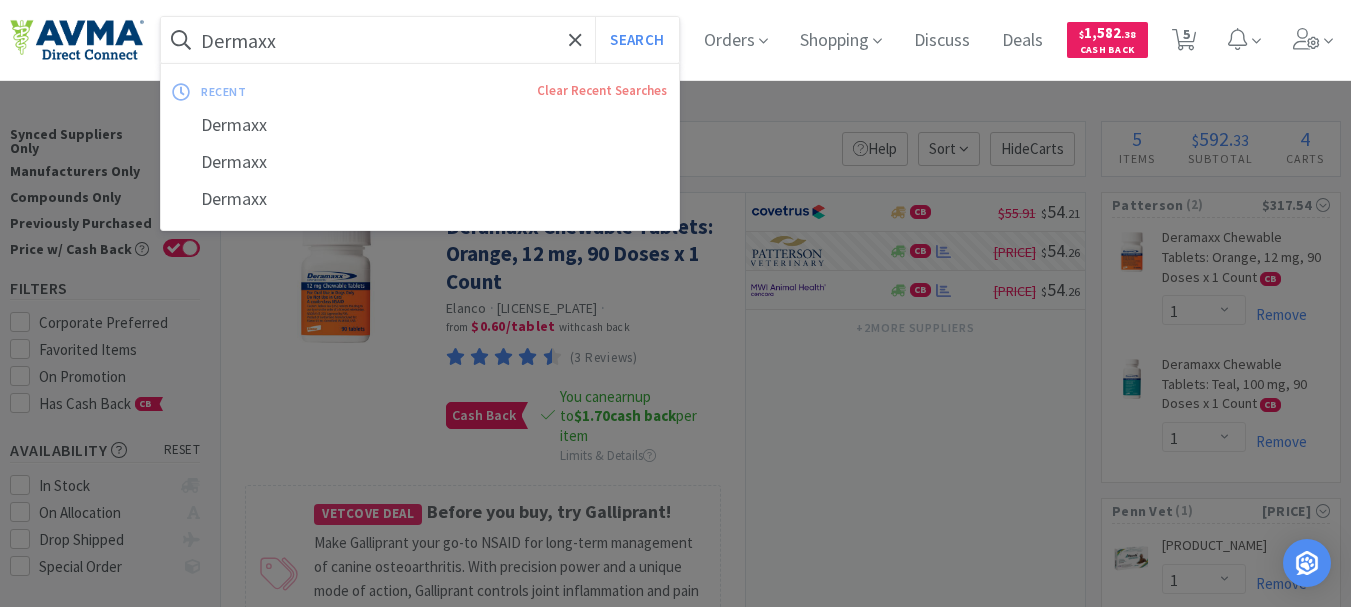 click on "Dermaxx" at bounding box center (420, 40) 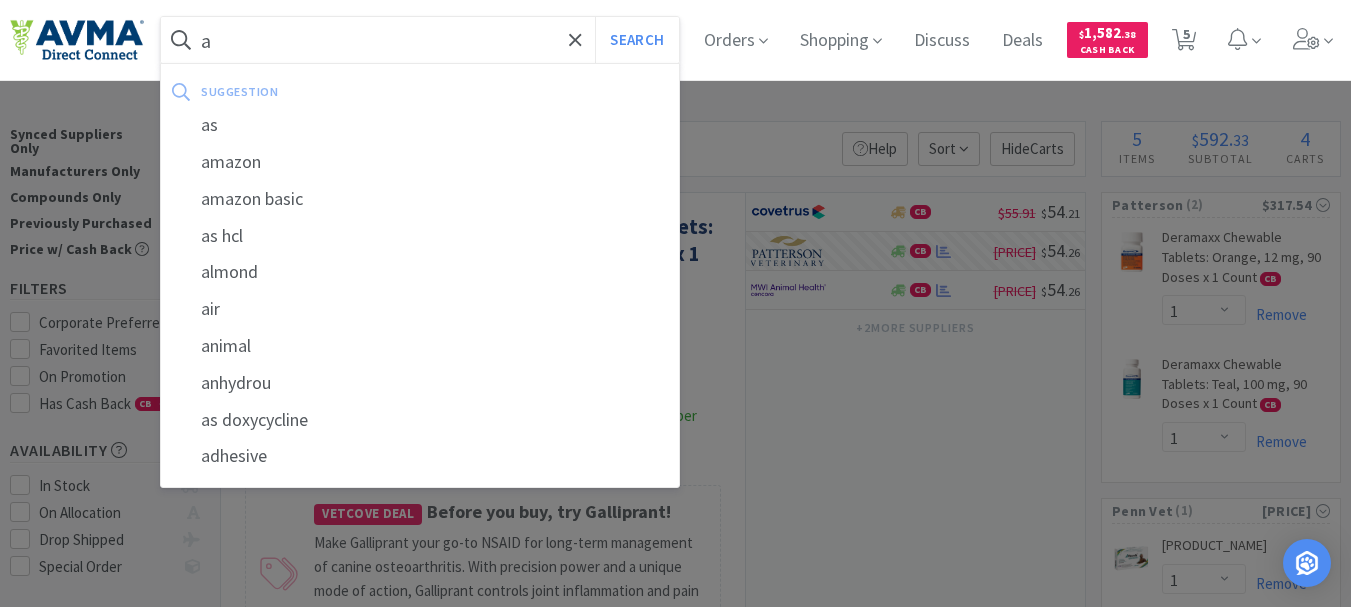 click on "a Search" at bounding box center (420, 40) 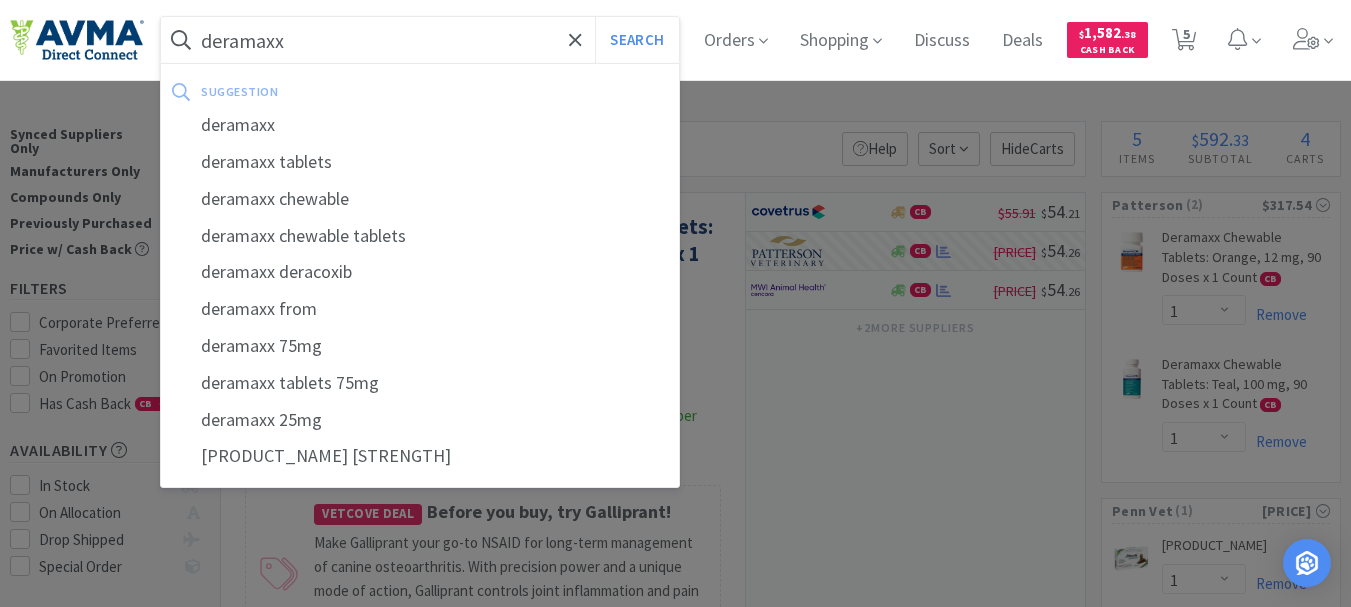 type on "deramaxx" 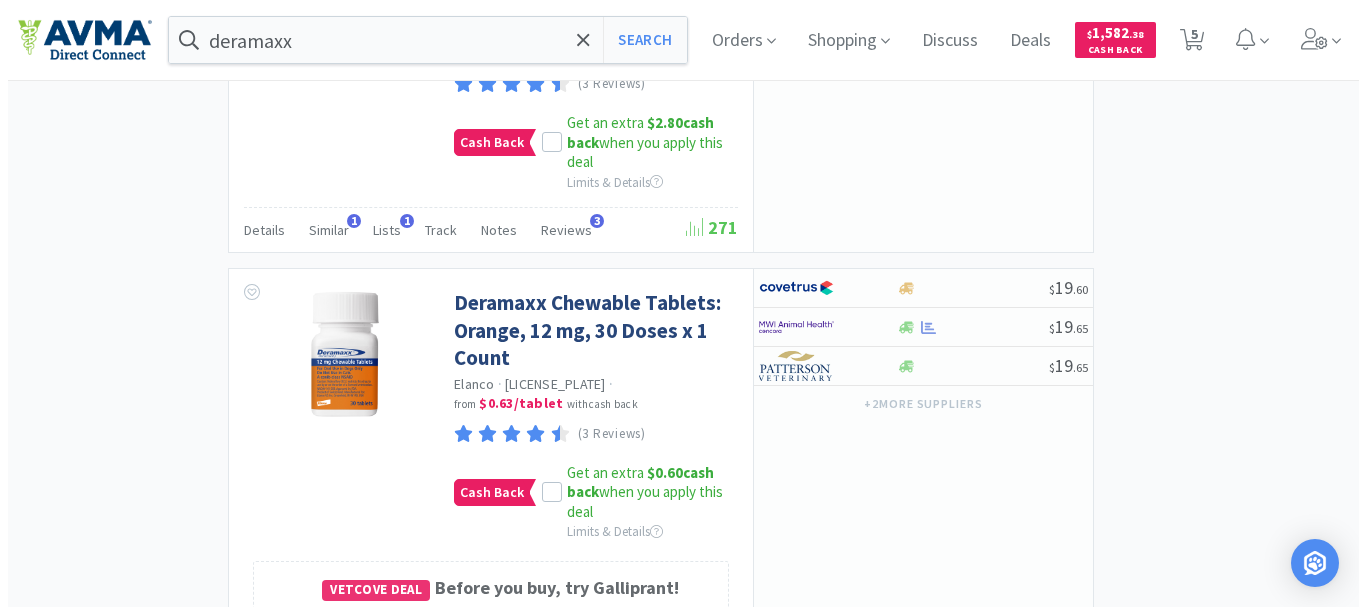 scroll, scrollTop: 4700, scrollLeft: 0, axis: vertical 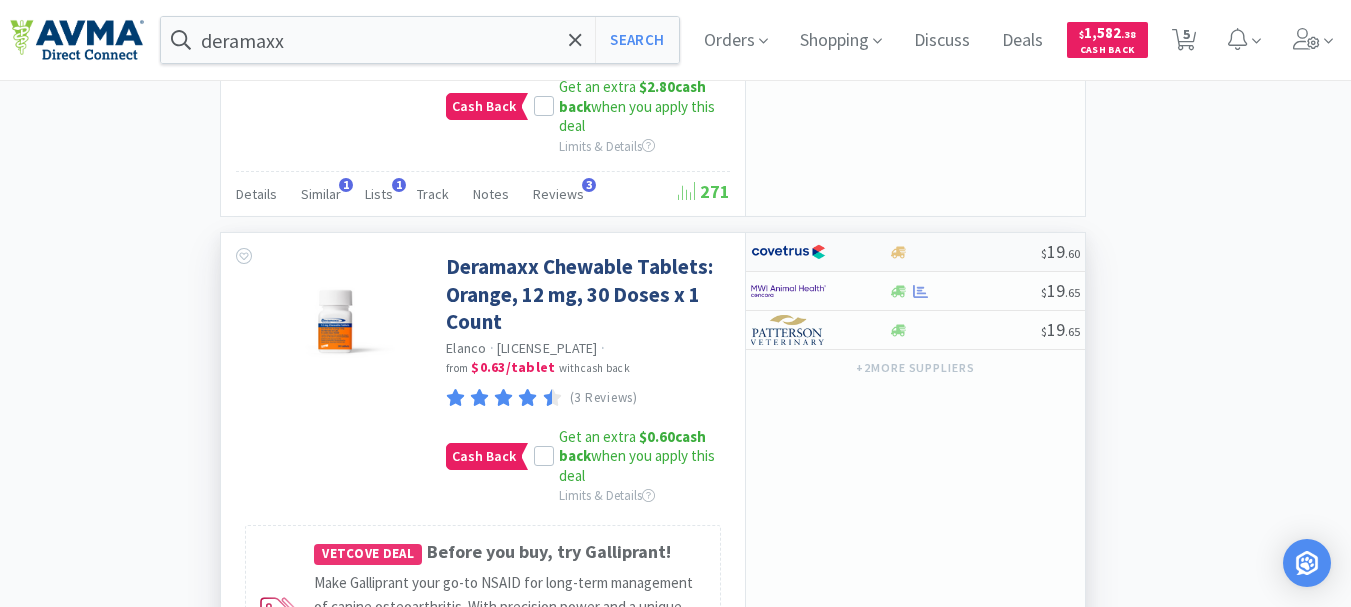 click at bounding box center (788, 252) 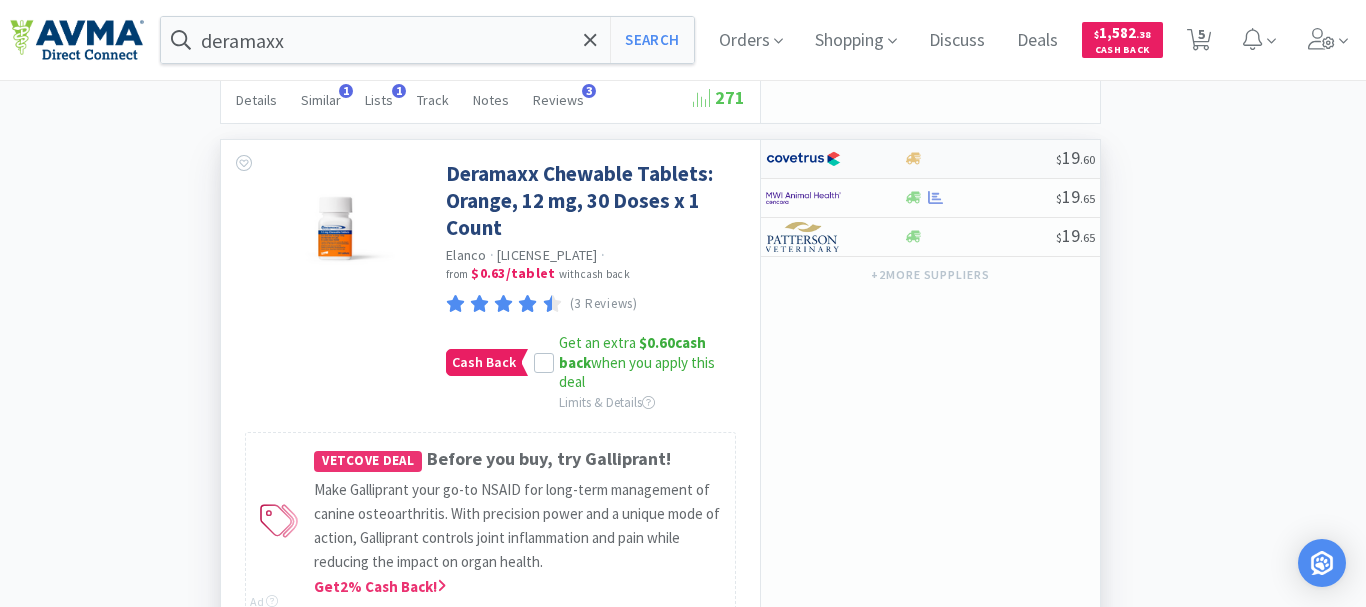 select on "1" 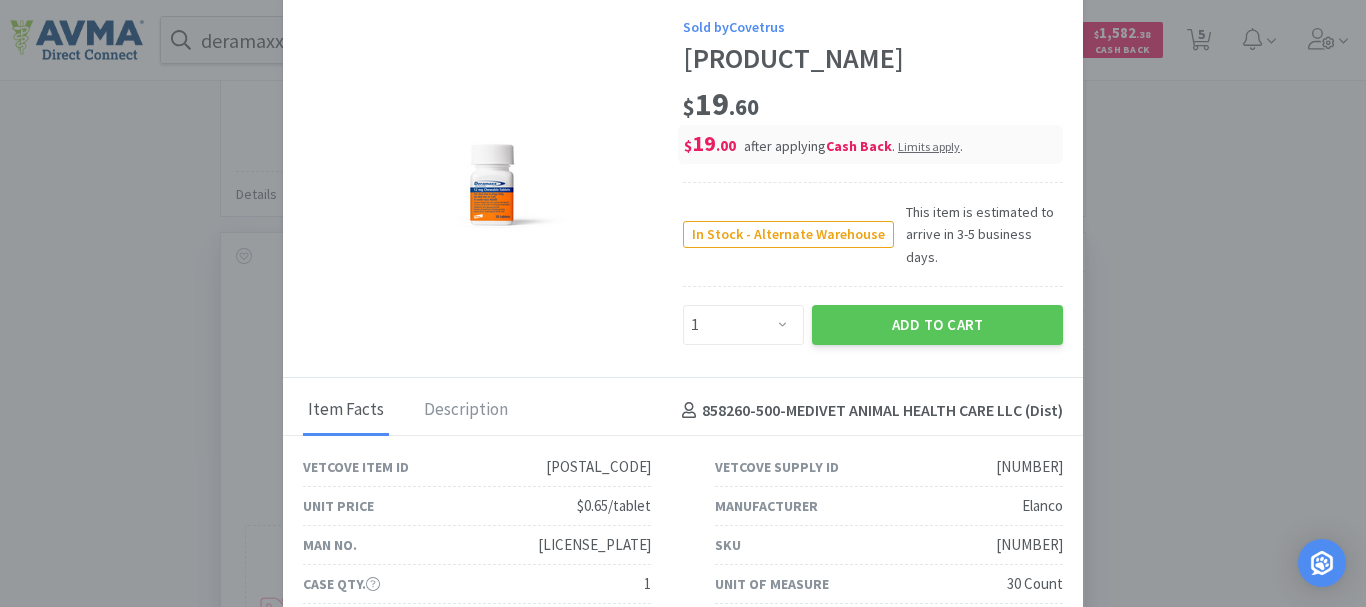scroll, scrollTop: 93, scrollLeft: 0, axis: vertical 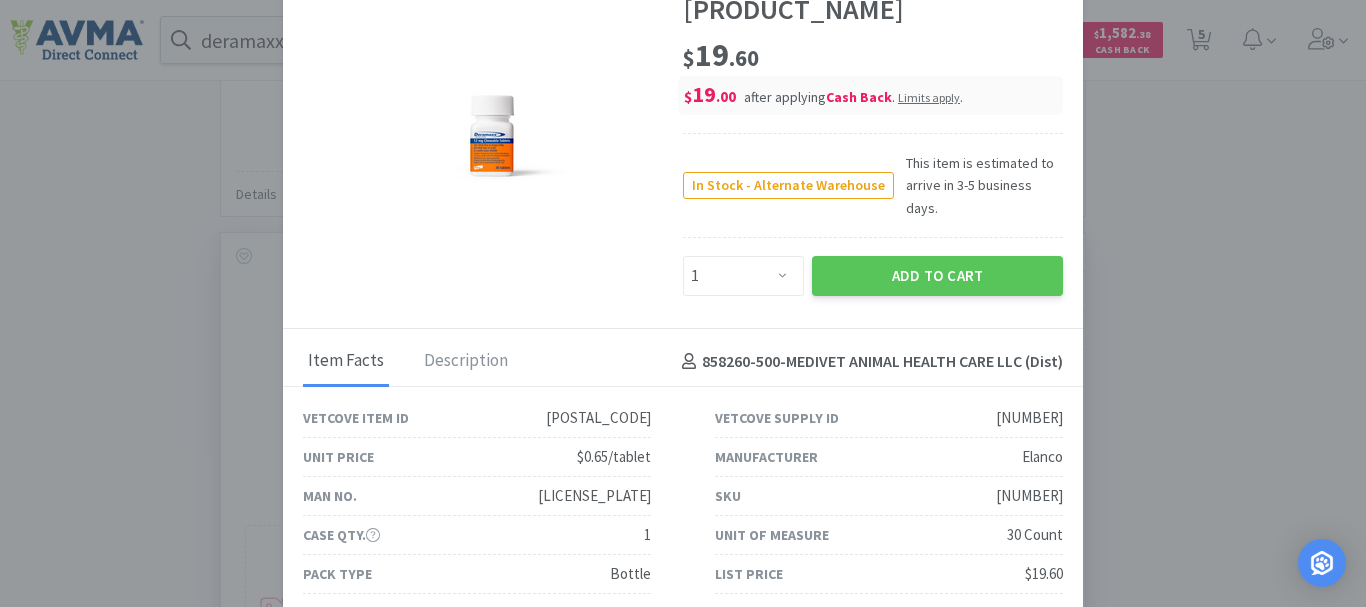 click on "[NUMBER]" at bounding box center (1029, 496) 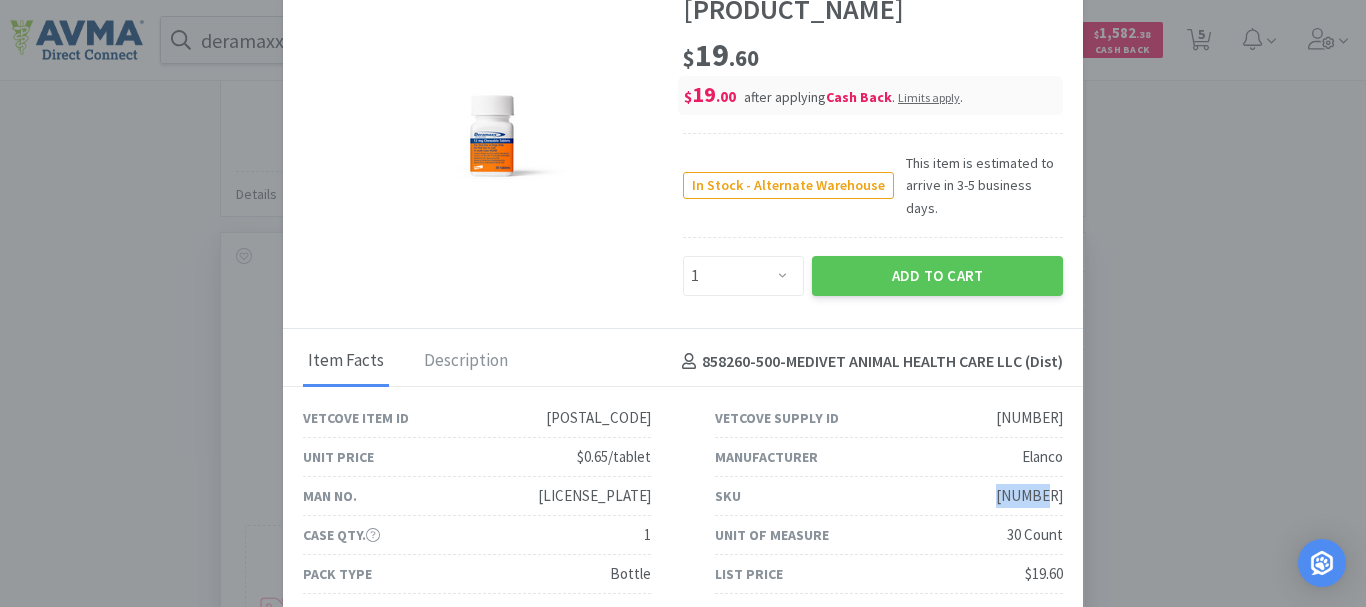 click on "[NUMBER]" at bounding box center [1029, 496] 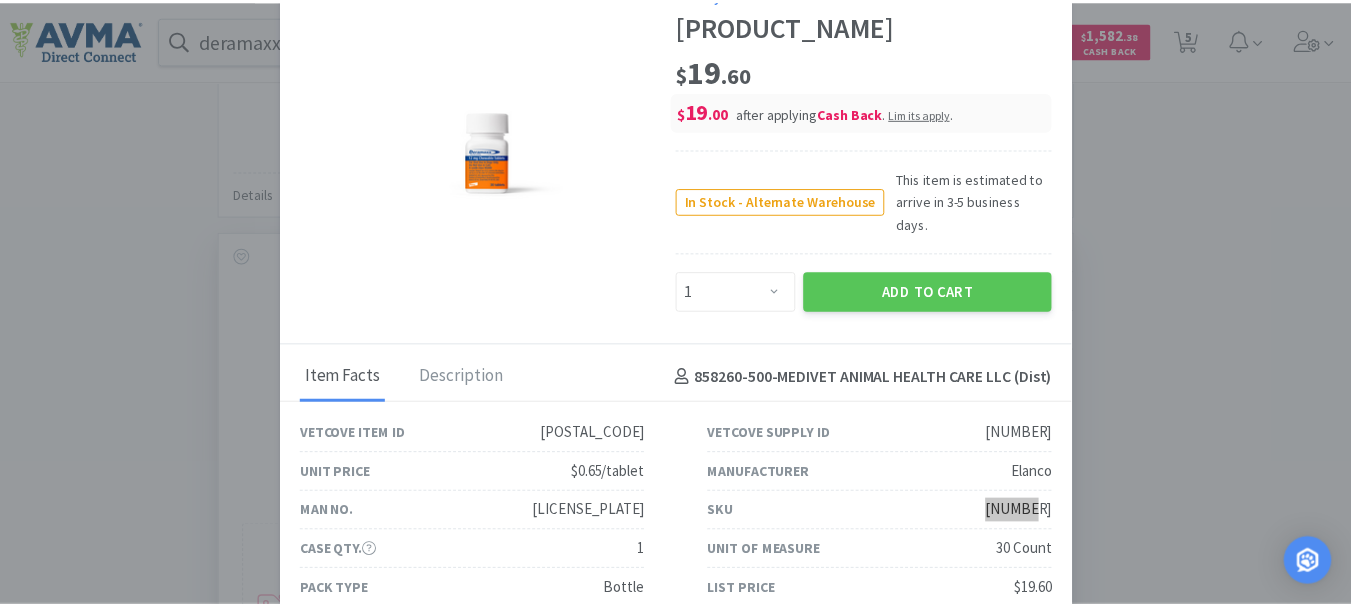 scroll, scrollTop: 0, scrollLeft: 0, axis: both 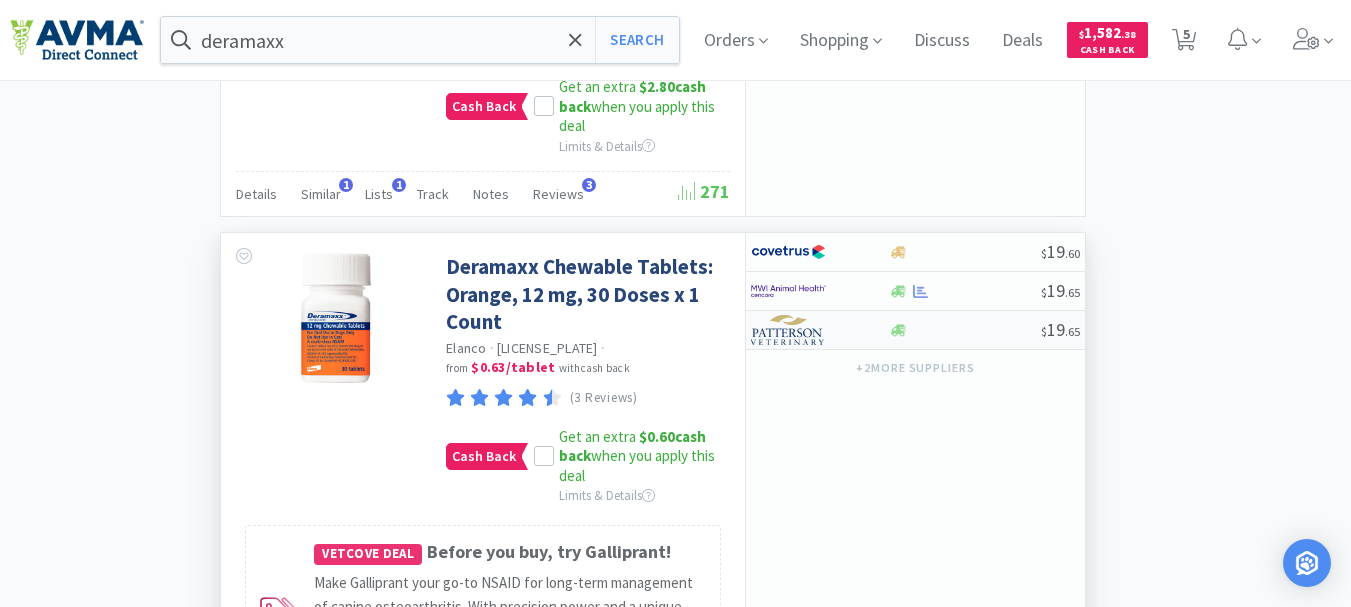 click at bounding box center (788, 330) 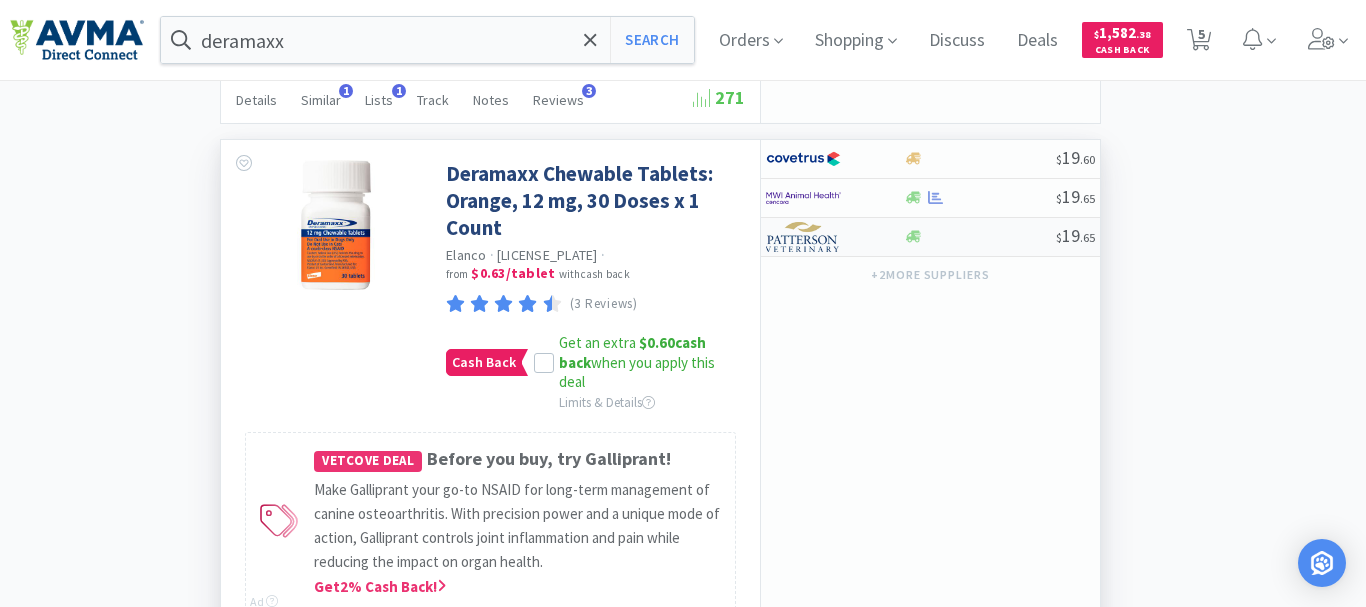 select on "1" 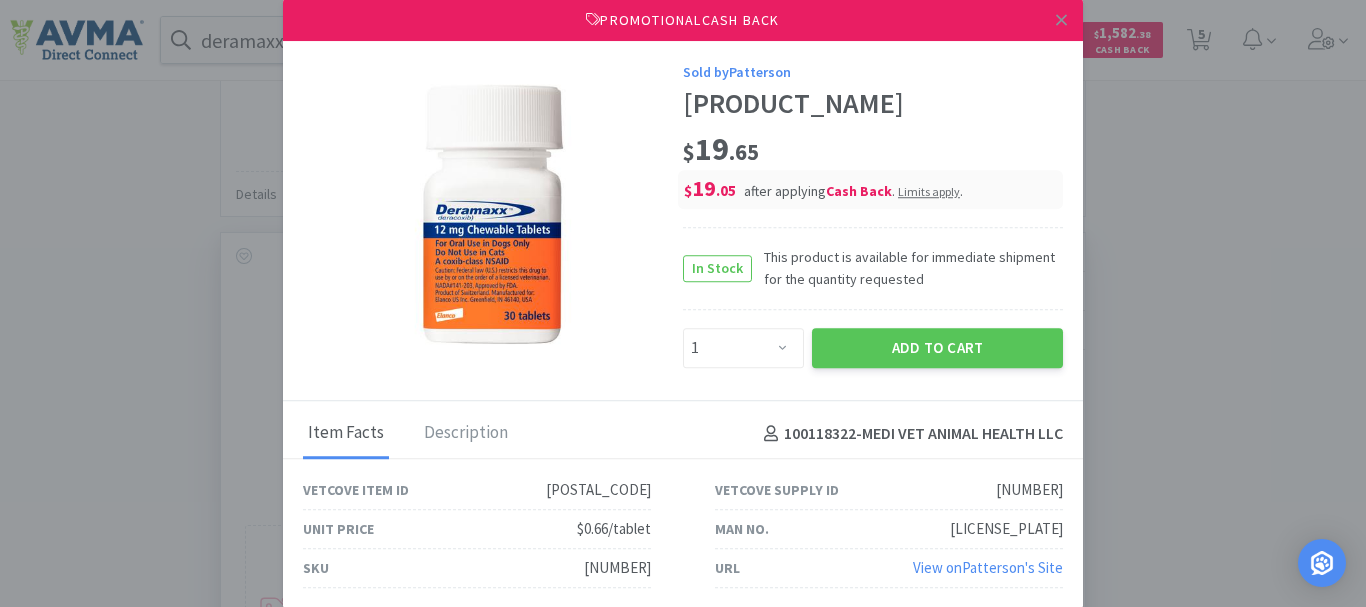 click on "[NUMBER]" at bounding box center (617, 568) 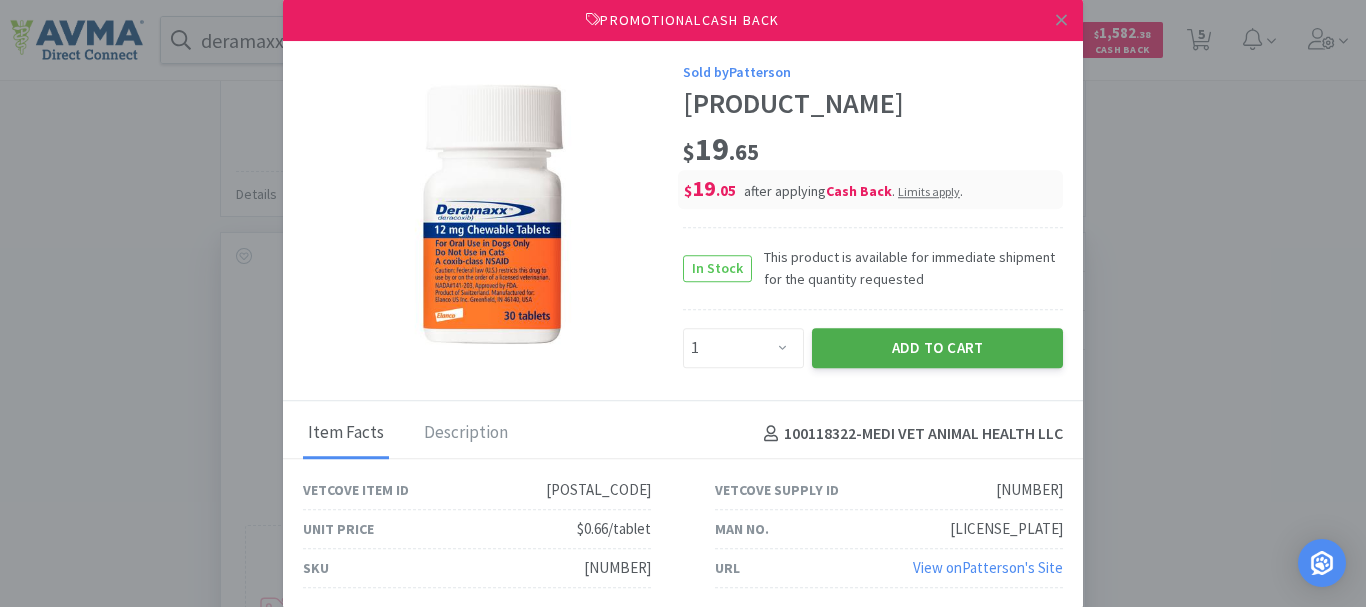 click on "Add to Cart" at bounding box center [937, 348] 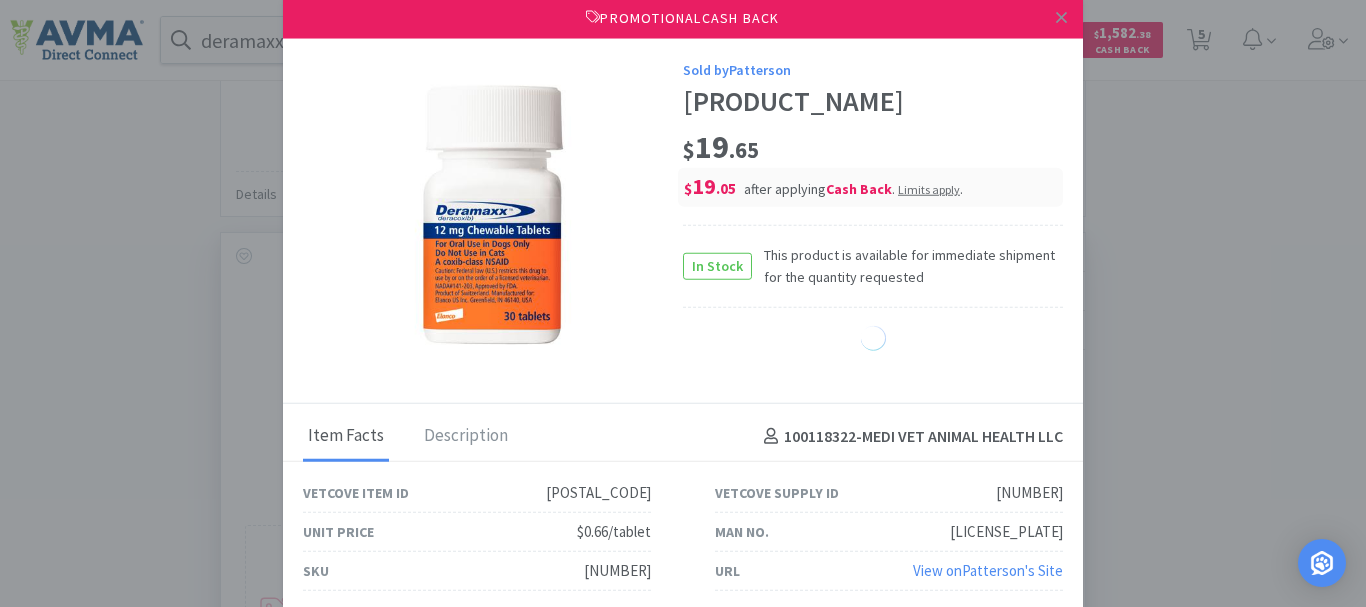 select on "1" 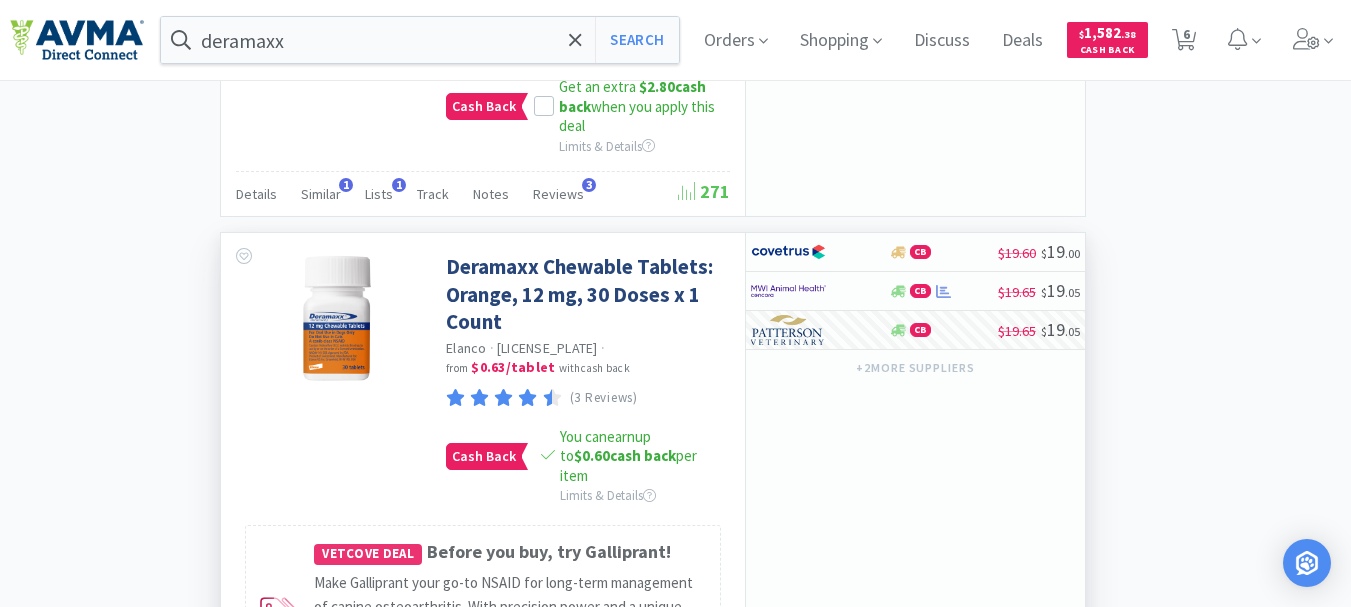 drag, startPoint x: 1201, startPoint y: 36, endPoint x: 1183, endPoint y: 88, distance: 55.027267 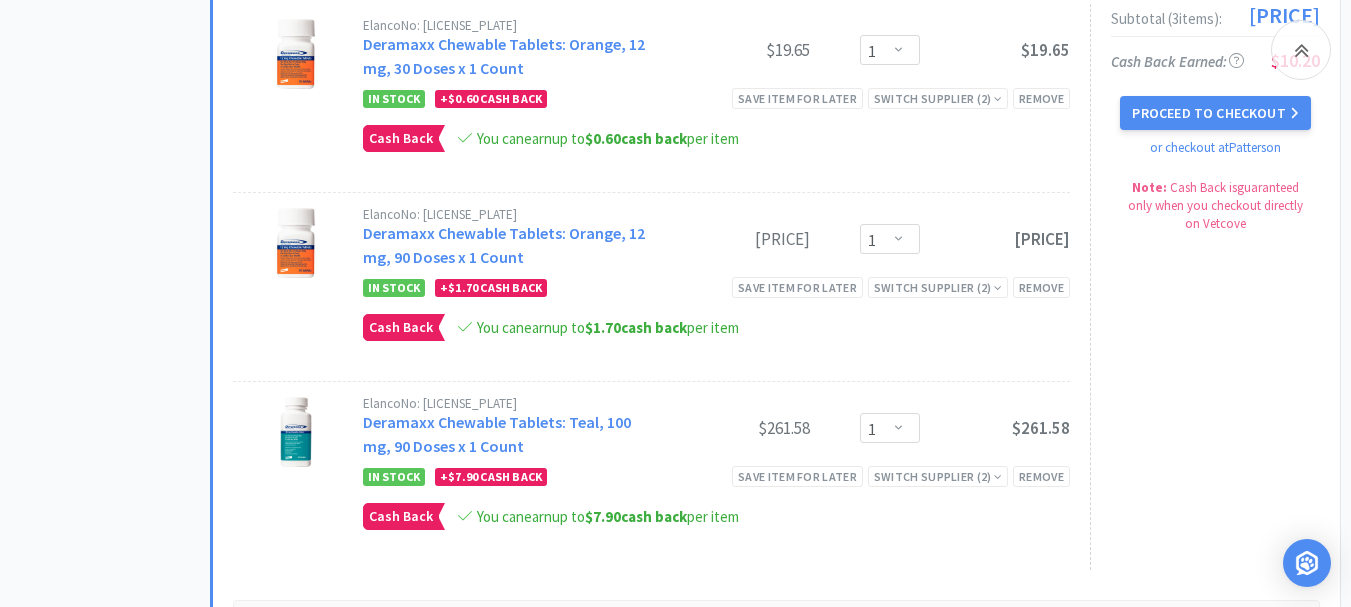 scroll, scrollTop: 1900, scrollLeft: 0, axis: vertical 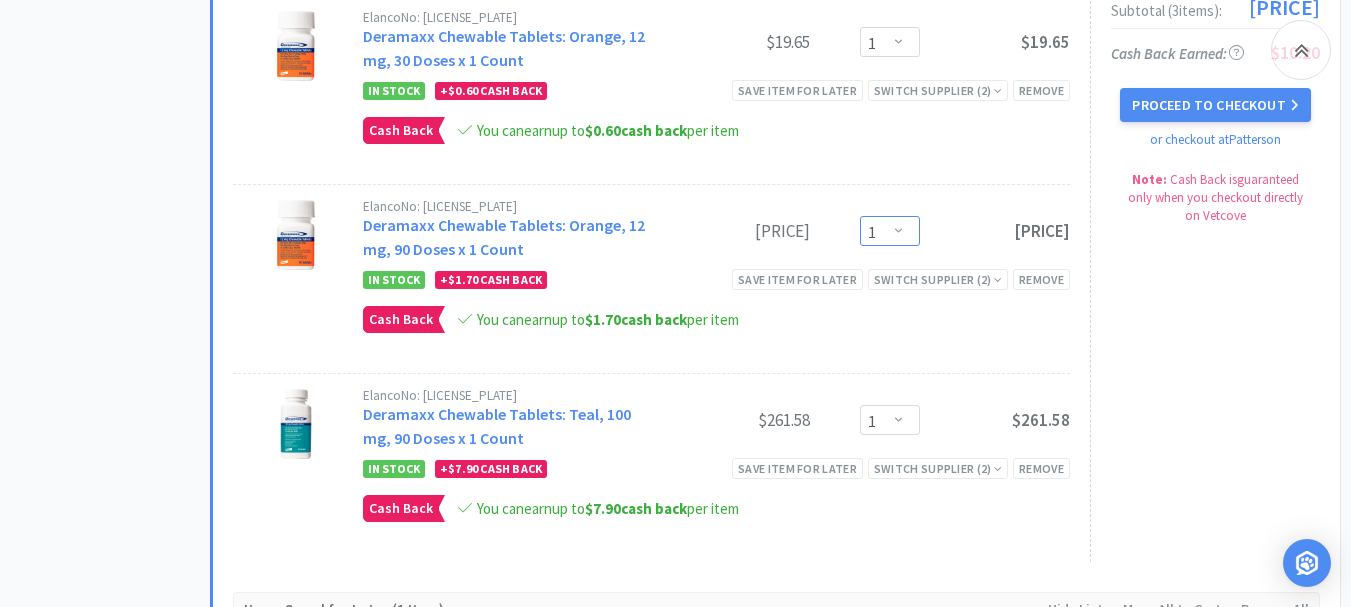 click on "Enter Quantity 1 2 3 4 5 6 7 8 9 10 11 12 13 14 15 16 17 18 19 20 Enter Quantity" at bounding box center [890, 231] 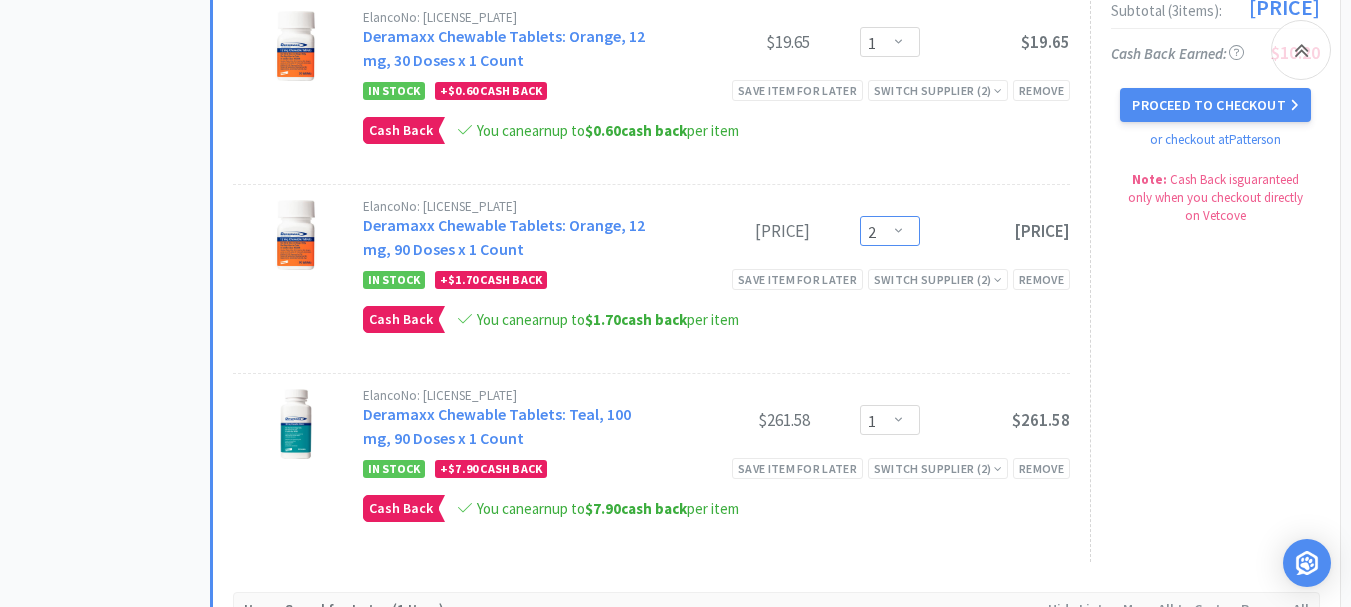 click on "Enter Quantity 1 2 3 4 5 6 7 8 9 10 11 12 13 14 15 16 17 18 19 20 Enter Quantity" at bounding box center (890, 231) 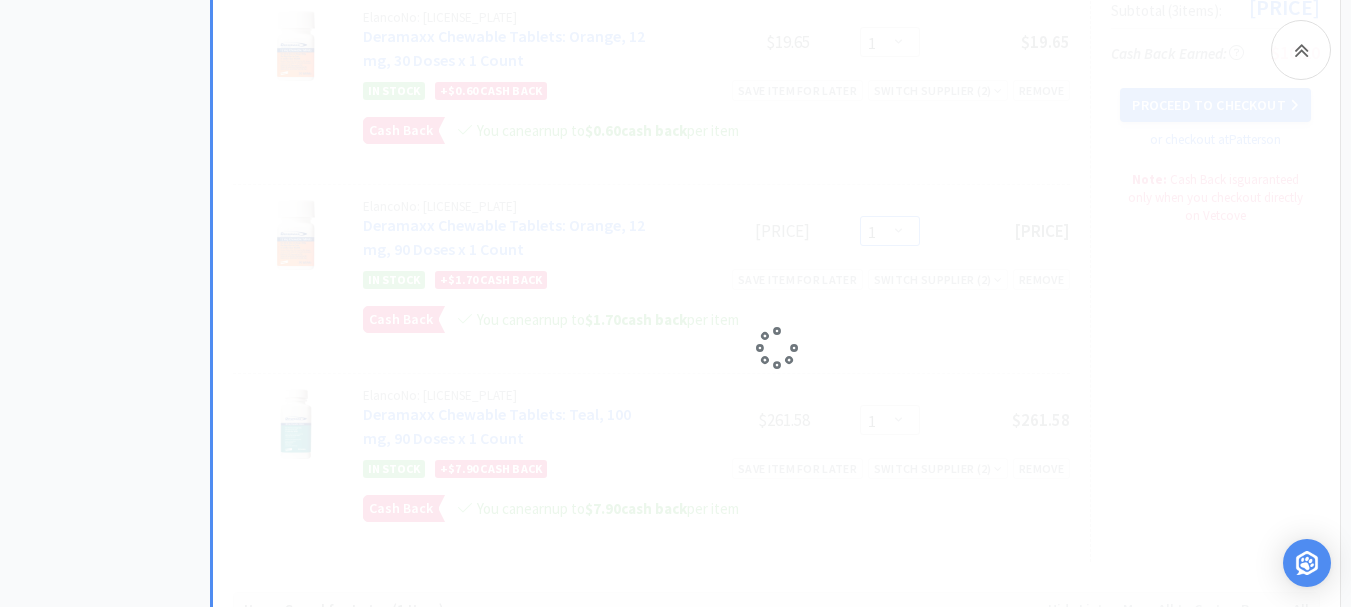 select on "2" 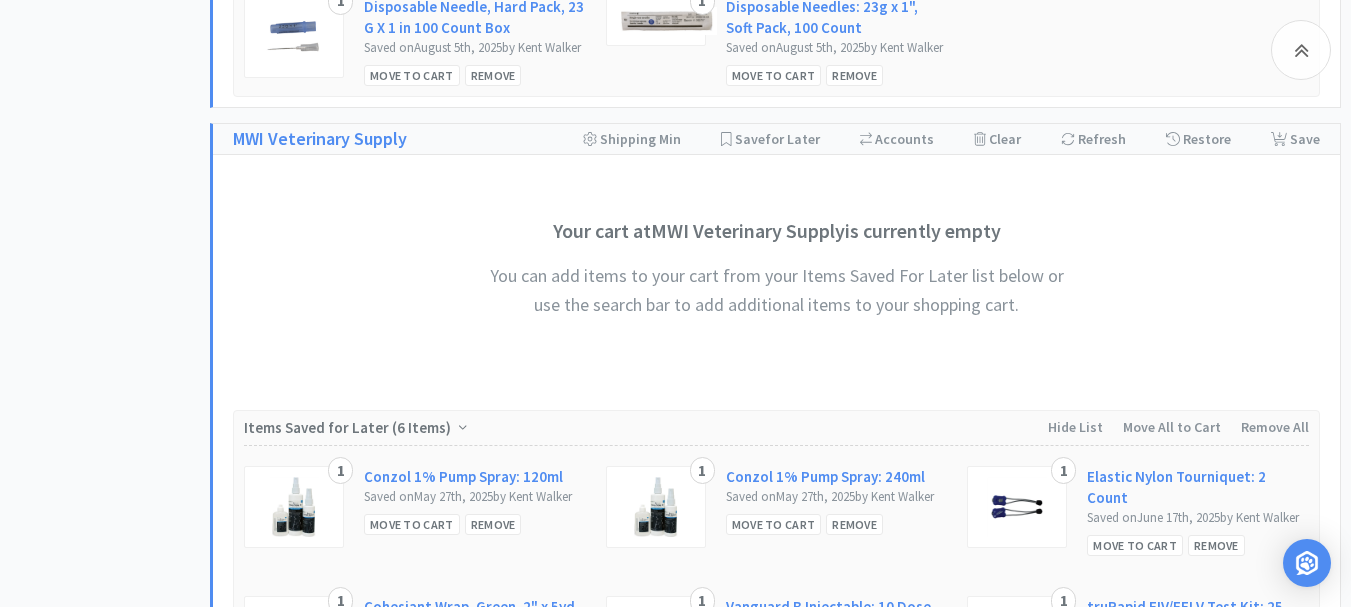 scroll, scrollTop: 1100, scrollLeft: 0, axis: vertical 